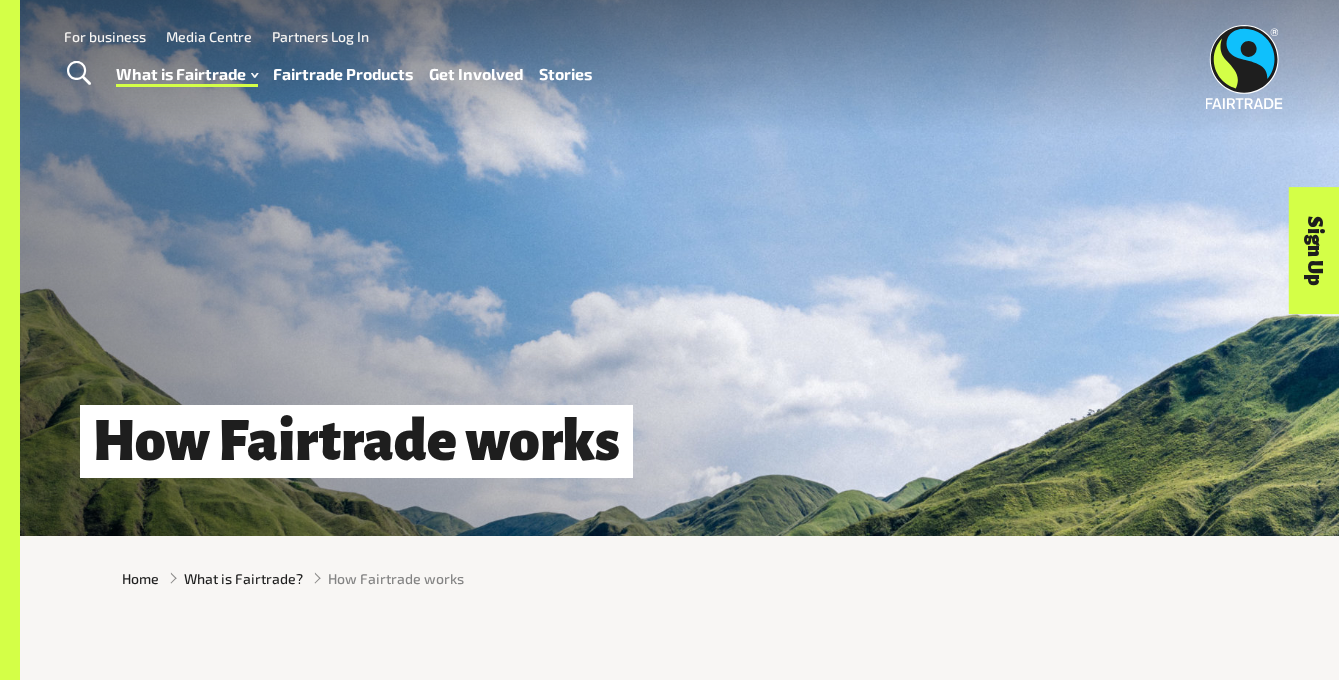 scroll, scrollTop: 0, scrollLeft: 0, axis: both 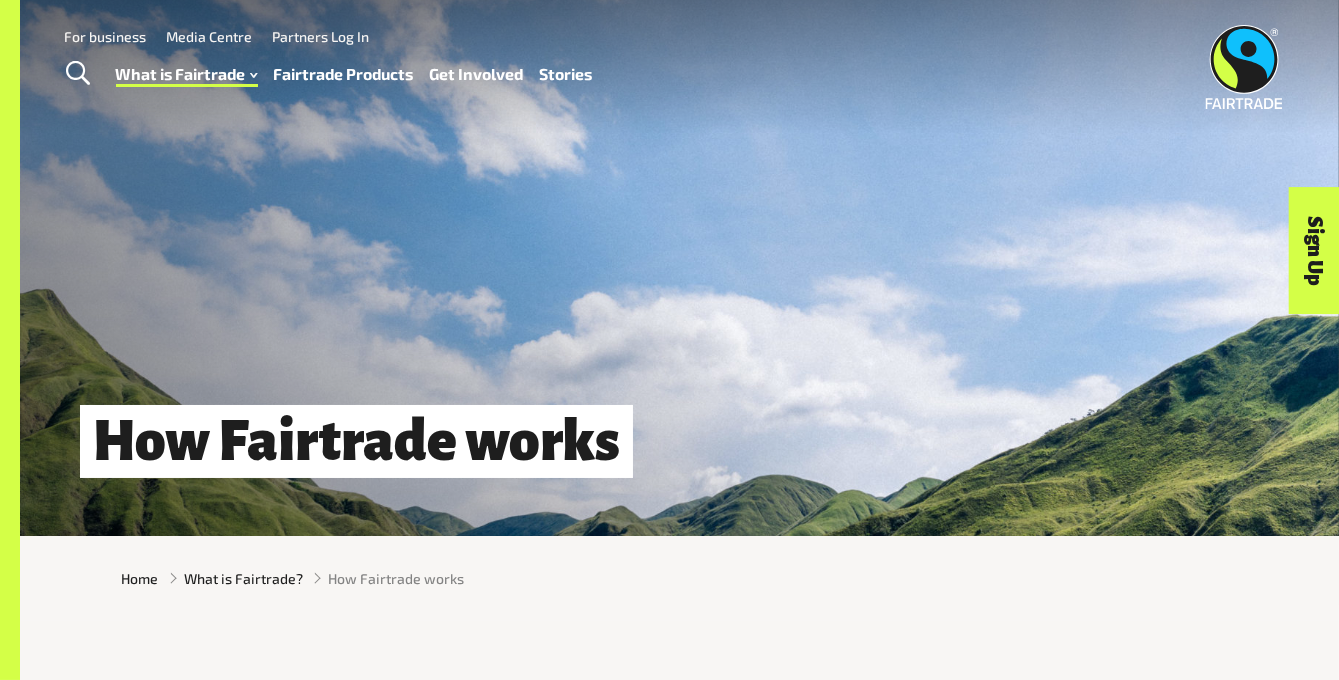 drag, startPoint x: 873, startPoint y: 399, endPoint x: 871, endPoint y: 381, distance: 18.110771 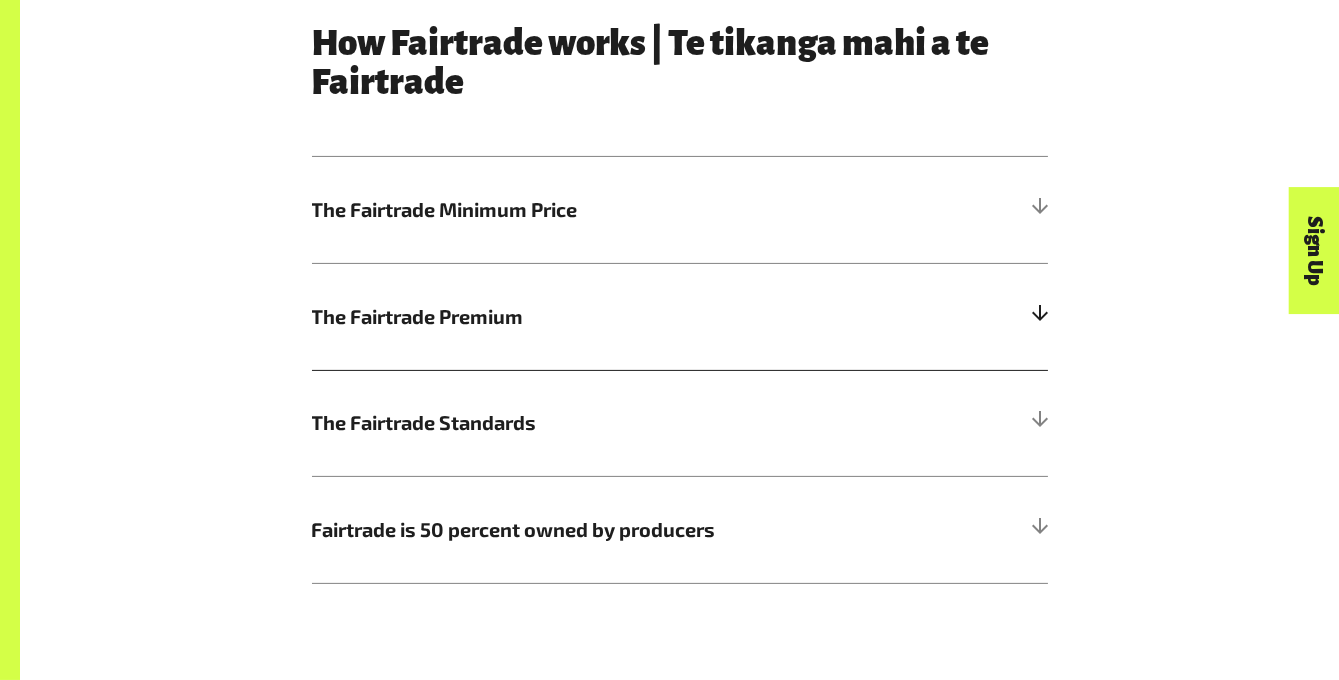 scroll, scrollTop: 1063, scrollLeft: 0, axis: vertical 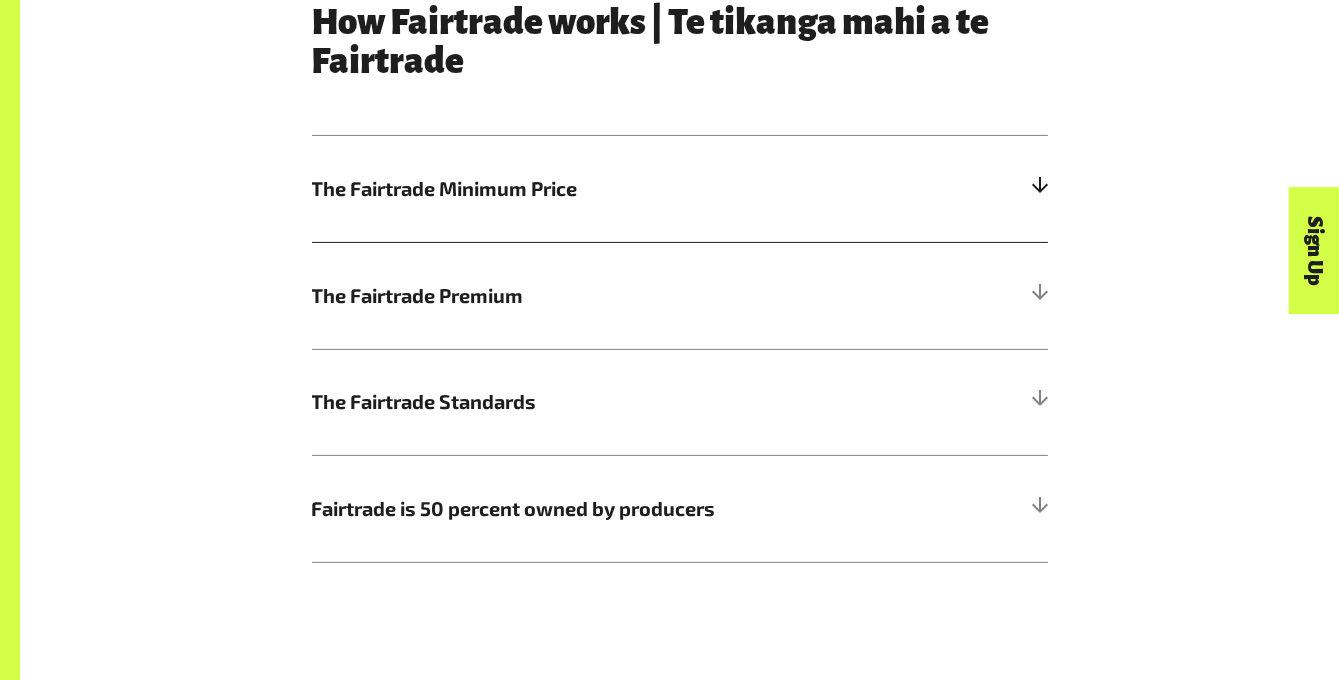 click on "The Fairtrade Minimum Price" at bounding box center (680, 189) 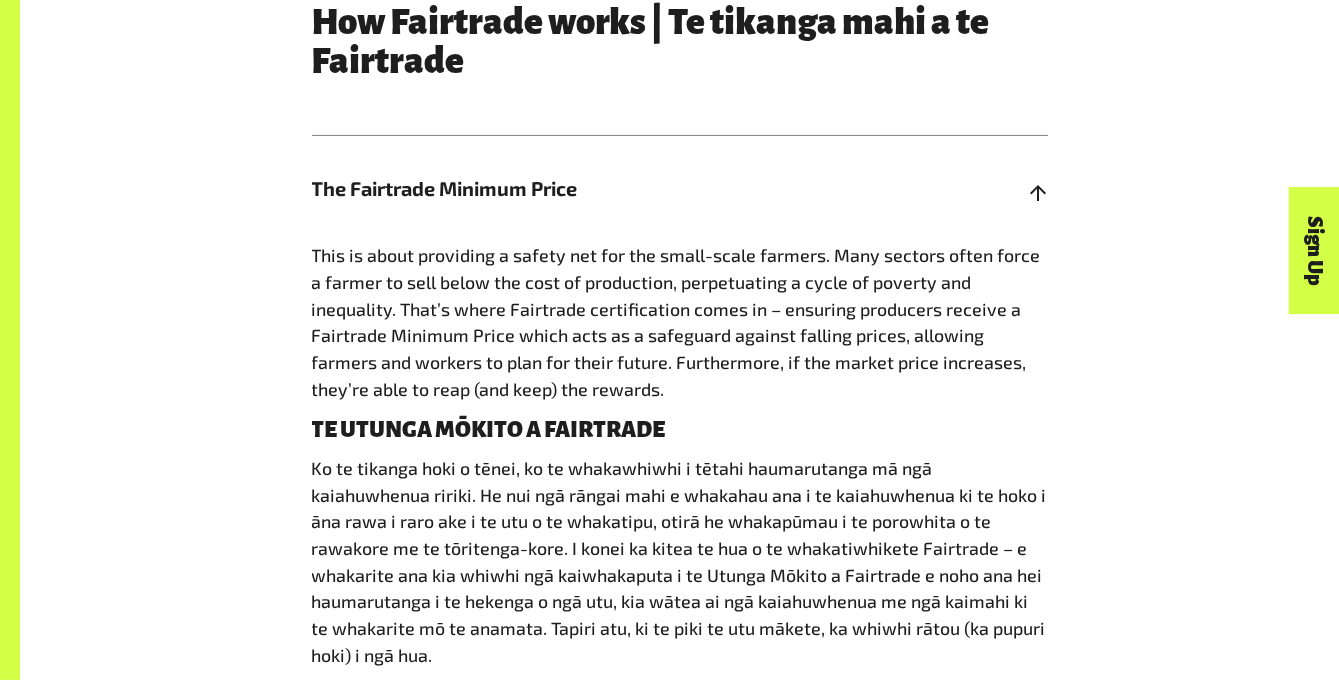 drag, startPoint x: 457, startPoint y: 462, endPoint x: 449, endPoint y: 505, distance: 43.737854 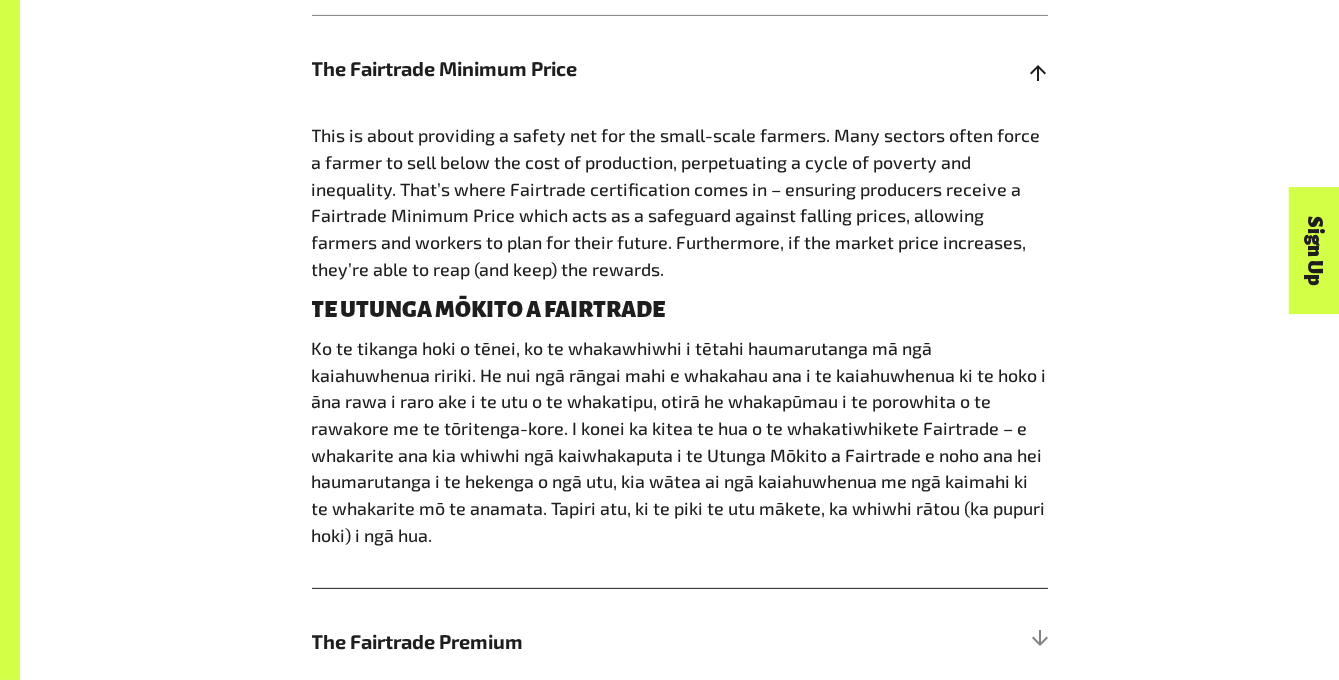 scroll, scrollTop: 1187, scrollLeft: 0, axis: vertical 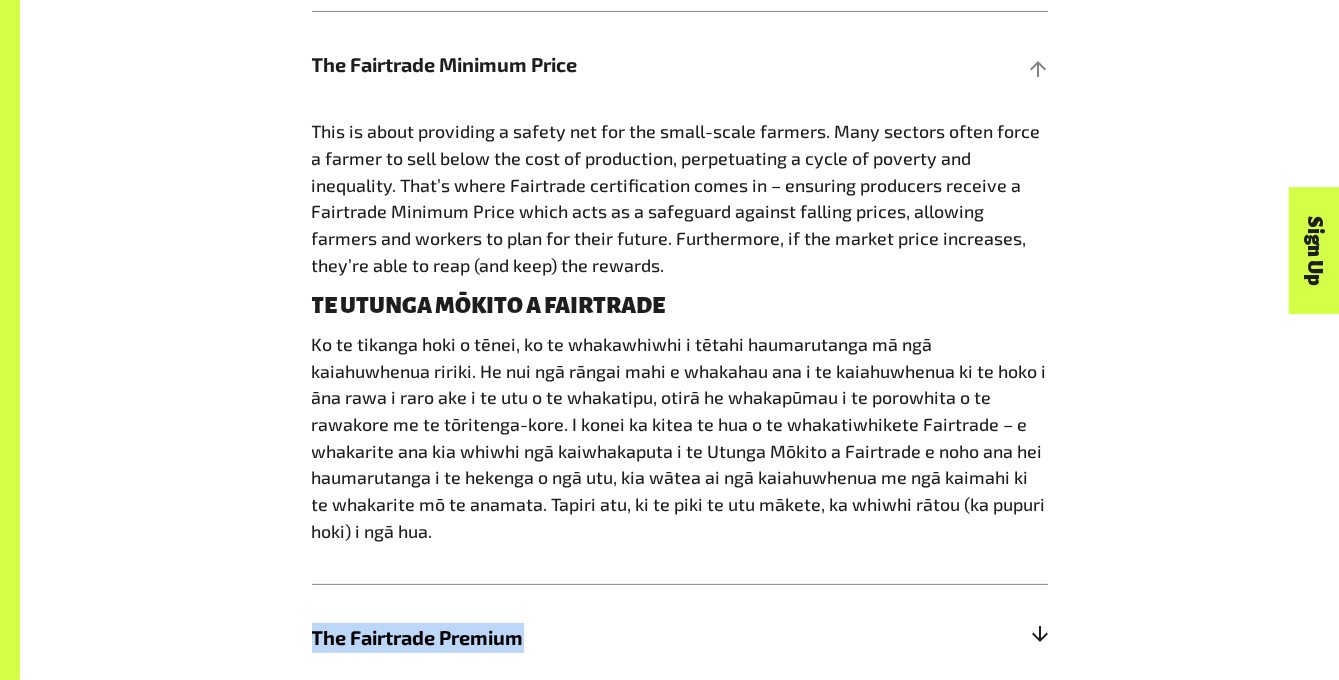 drag, startPoint x: 456, startPoint y: 539, endPoint x: 555, endPoint y: 598, distance: 115.24756 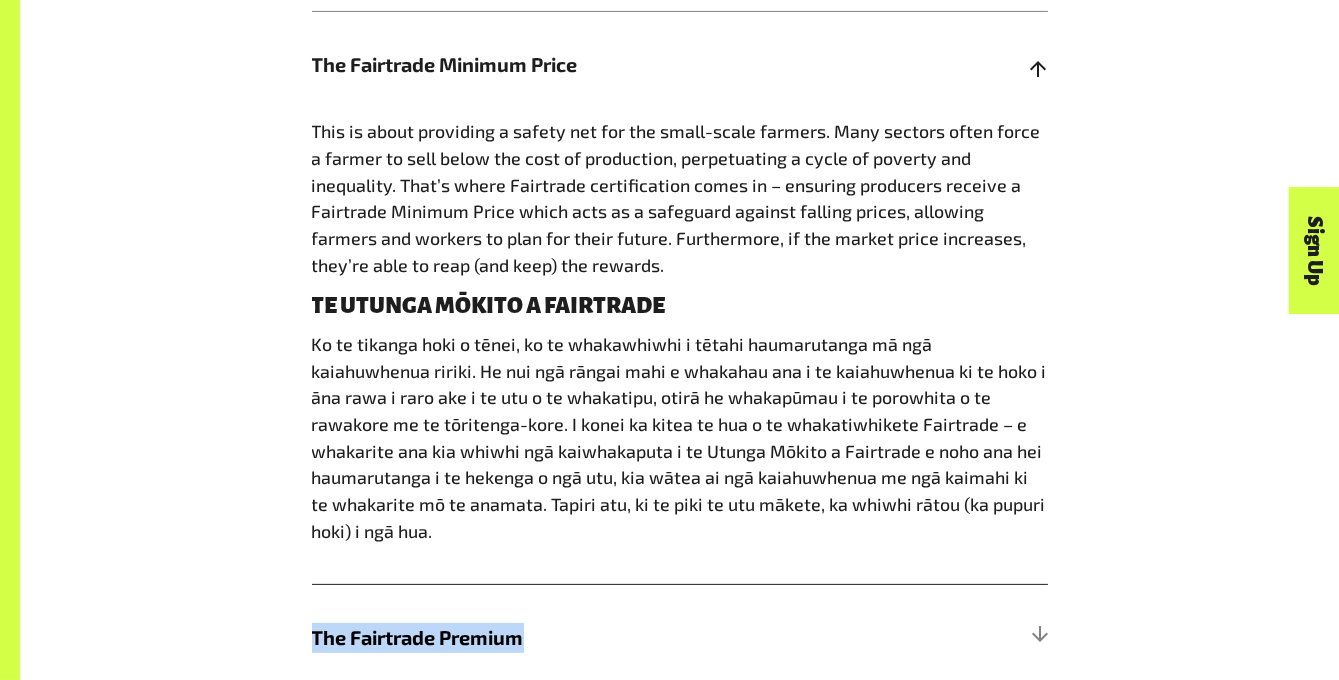 click on "This is about providing a safety net for the small-scale farmers. Many sectors often force a farmer to sell below the cost of production, perpetuating a cycle of poverty and inequality. That’s where Fairtrade certification comes in – ensuring producers receive a Fairtrade Minimum Price which acts as a safeguard against falling prices, allowing farmers and workers to plan for their future. Furthermore, if the market price increases, they’re able to reap (and keep) the rewards.
TE UTUNGA MŌKITO A FAIRTRADE" at bounding box center (680, 351) 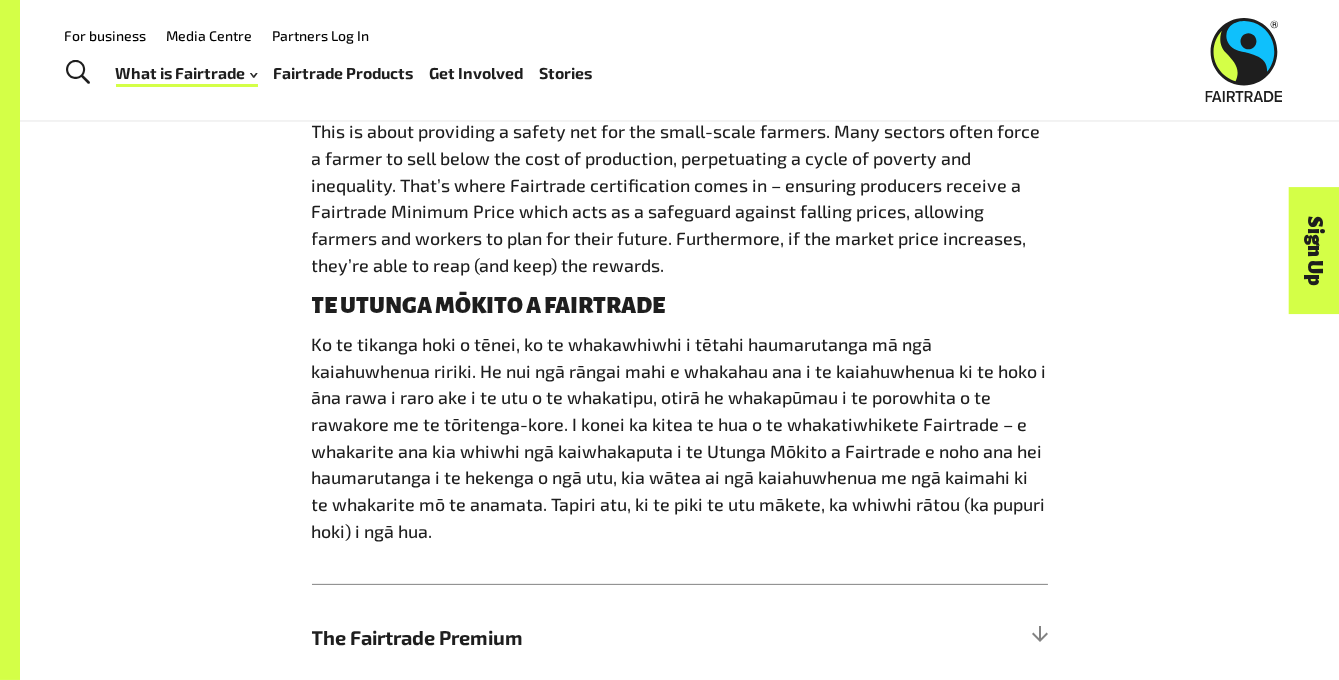 click on "How Fairtrade works | Te tikanga mahi a te Fairtrade
The Fairtrade Minimum Price
This is about providing a safety net for the small-scale farmers. Many sectors often force a farmer to sell below the cost of production, perpetuating a cycle of poverty and inequality. That’s where Fairtrade certification comes in – ensuring producers receive a Fairtrade Minimum Price which acts as a safeguard against falling prices, allowing farmers and workers to plan for their future. Furthermore, if the market price increases, they’re able to reap (and keep) the rewards.
TE UTUNGA MŌKITO A FAIRTRADE
The Fairtrade Premium
TE UTU TŌRUNGA A FAIRTRADE
here ." at bounding box center (680, 392) 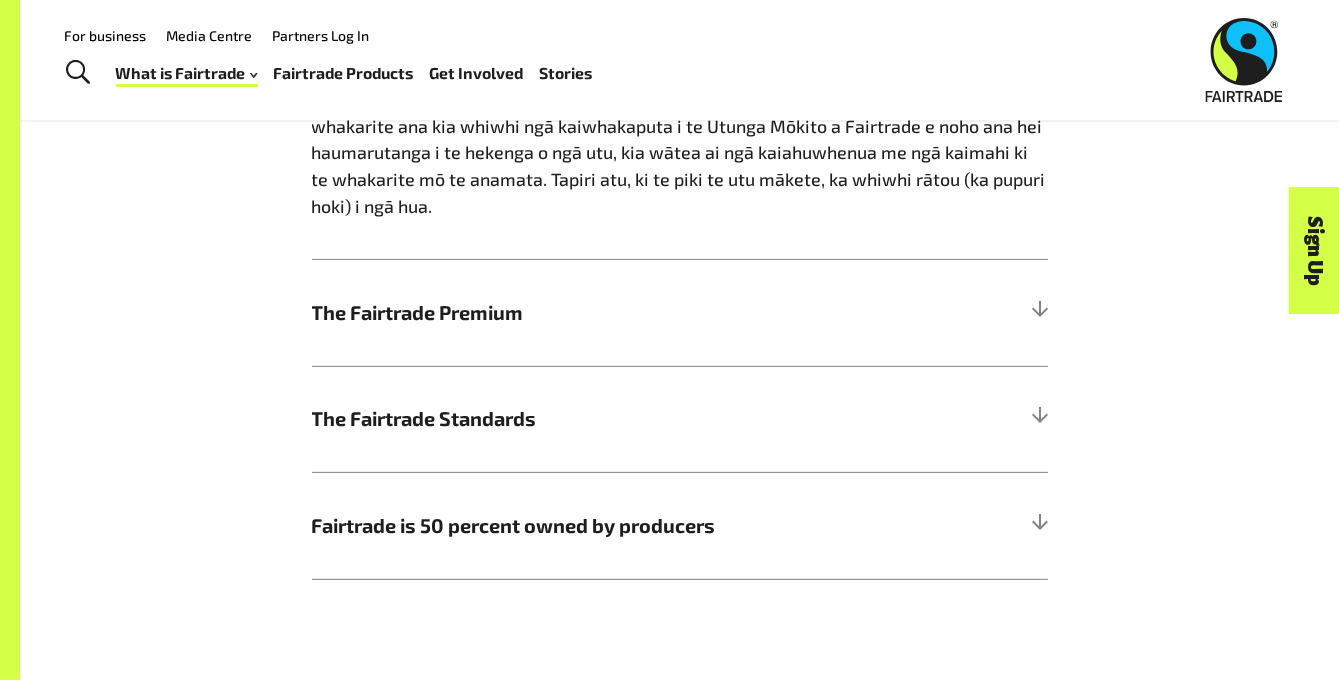 scroll, scrollTop: 1513, scrollLeft: 0, axis: vertical 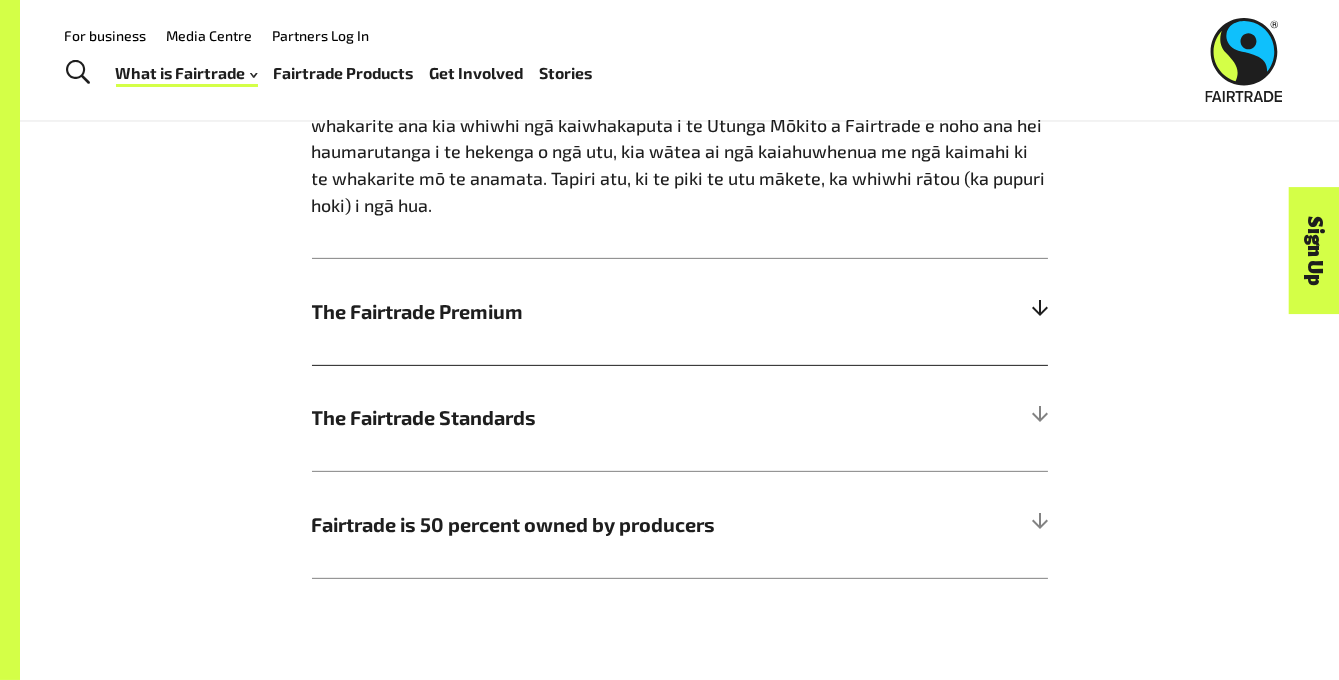 click on "The Fairtrade Premium" at bounding box center (680, 311) 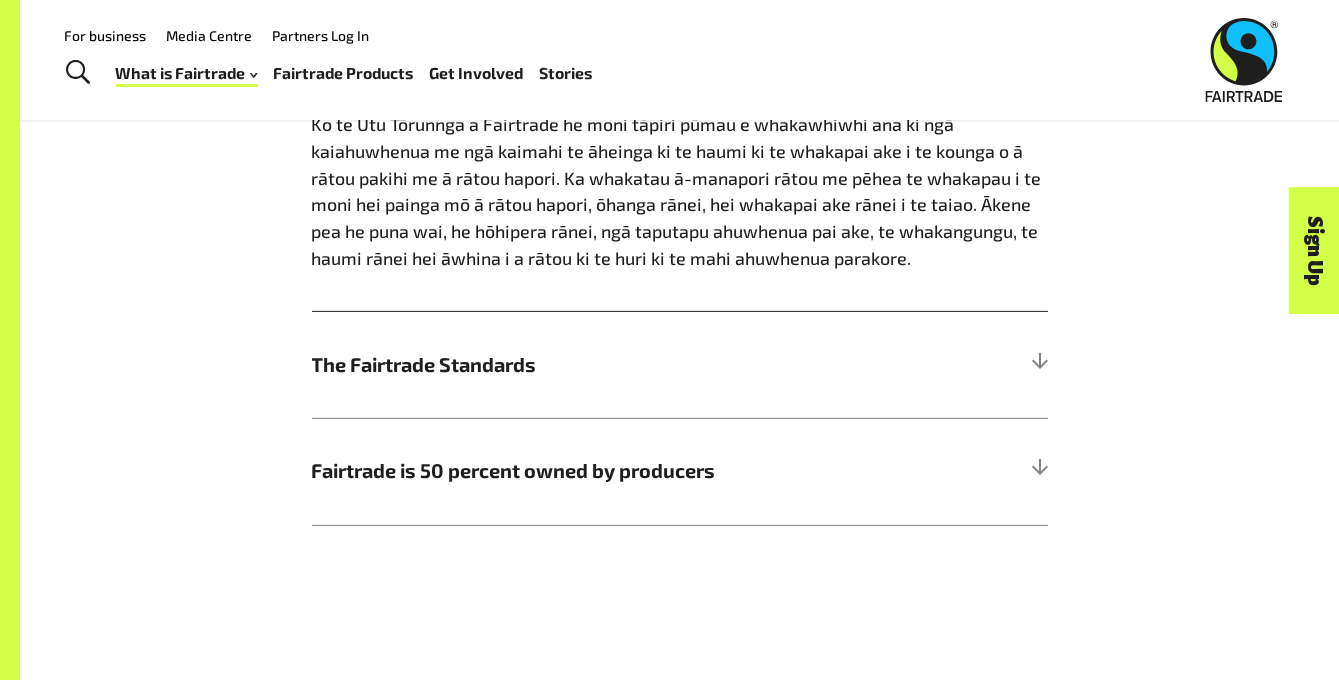 drag, startPoint x: 940, startPoint y: 303, endPoint x: 944, endPoint y: 282, distance: 21.377558 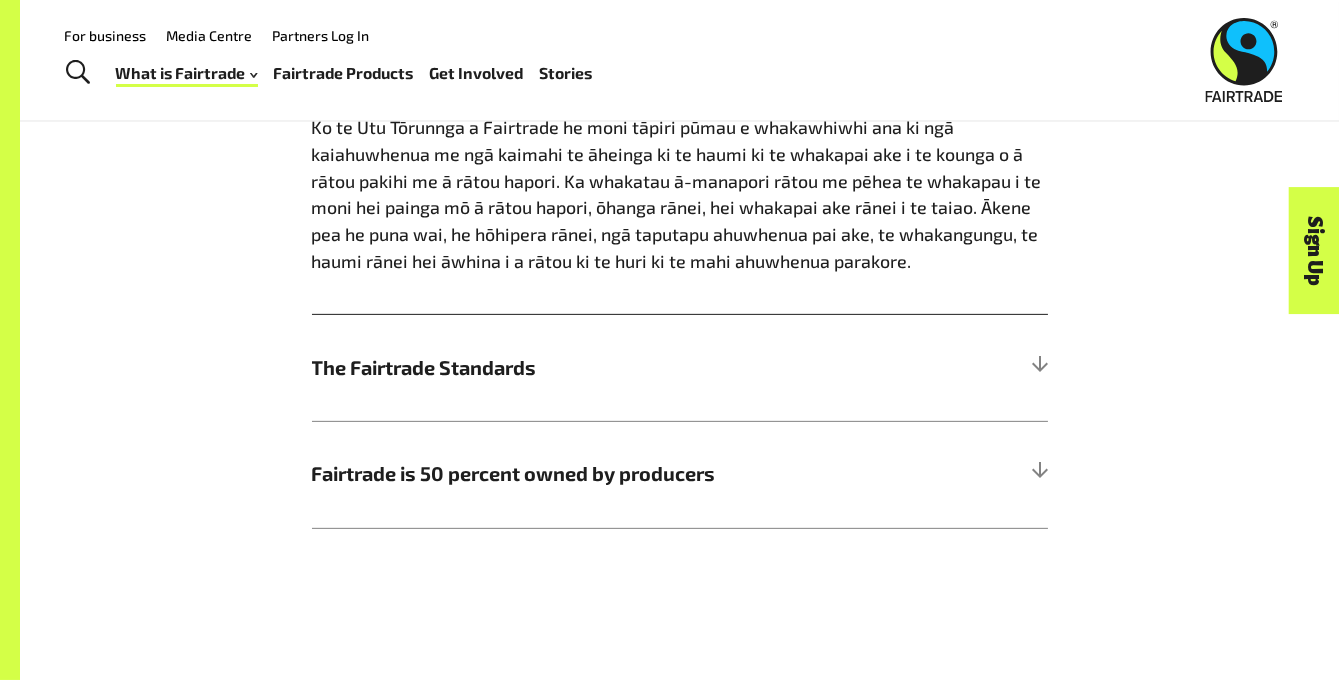 scroll, scrollTop: 1489, scrollLeft: 0, axis: vertical 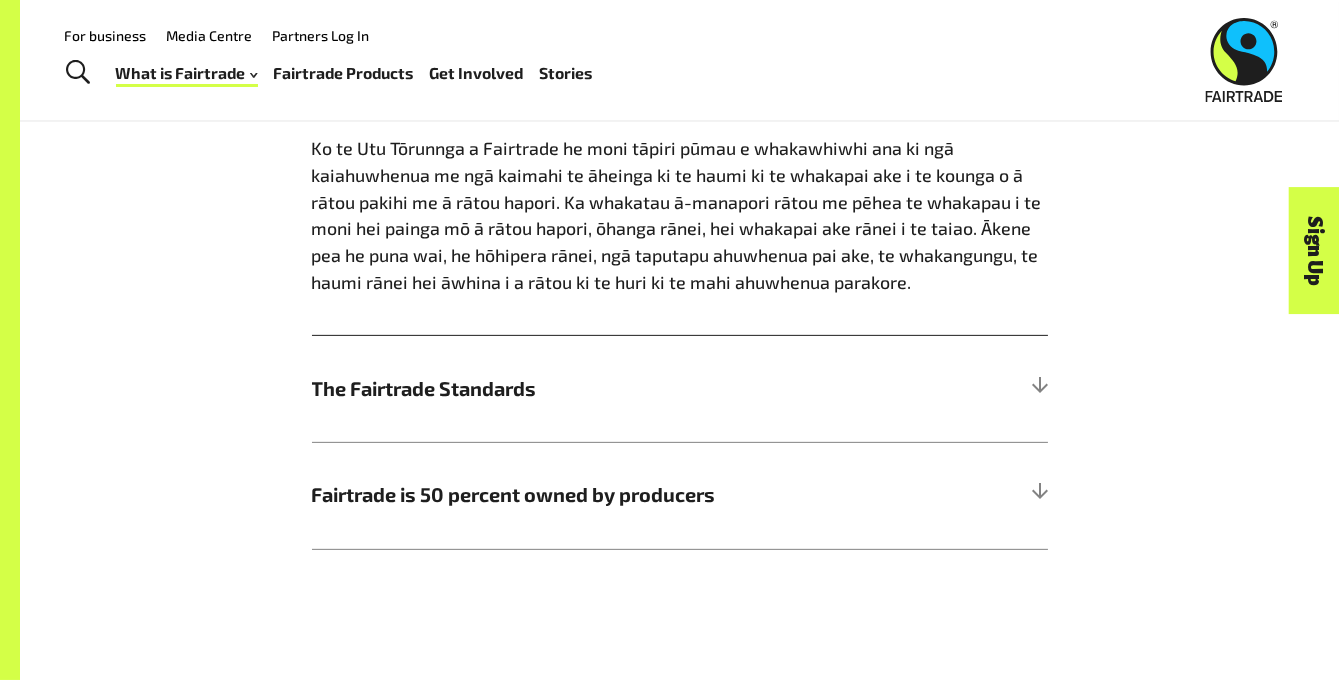 drag, startPoint x: 909, startPoint y: 211, endPoint x: 931, endPoint y: 184, distance: 34.828148 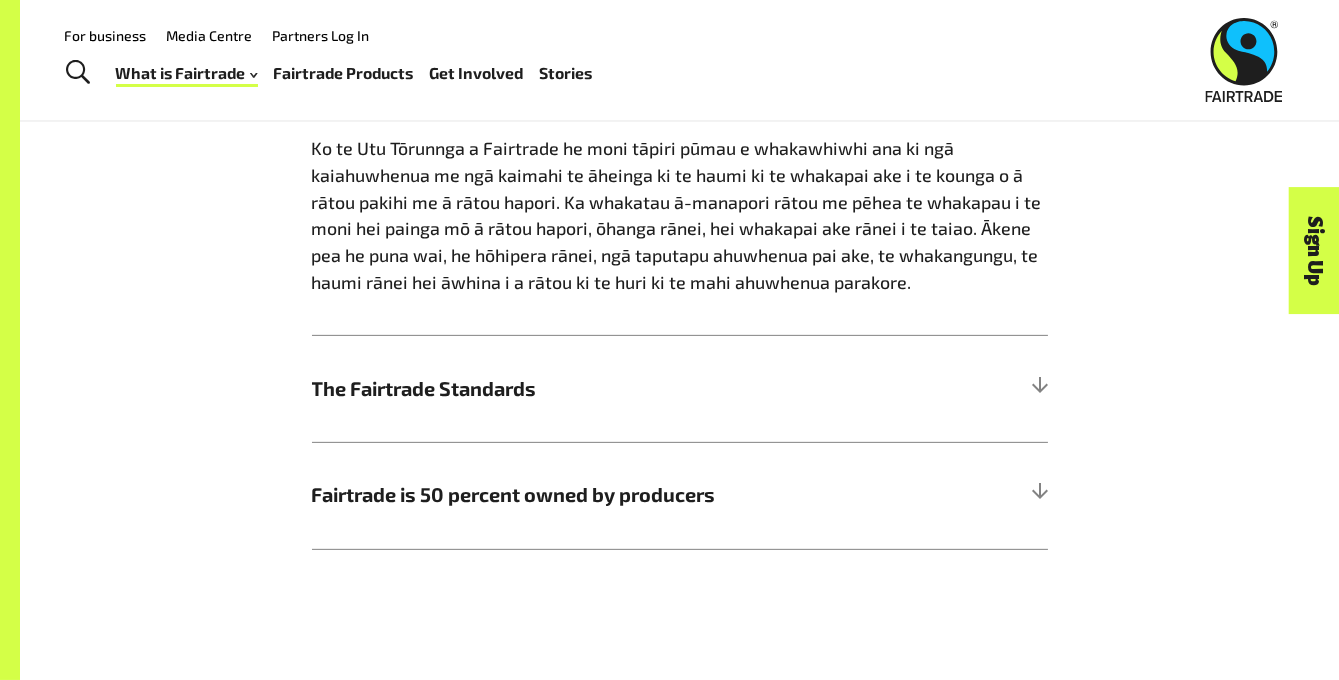 drag, startPoint x: 1125, startPoint y: 384, endPoint x: 1138, endPoint y: 340, distance: 45.88028 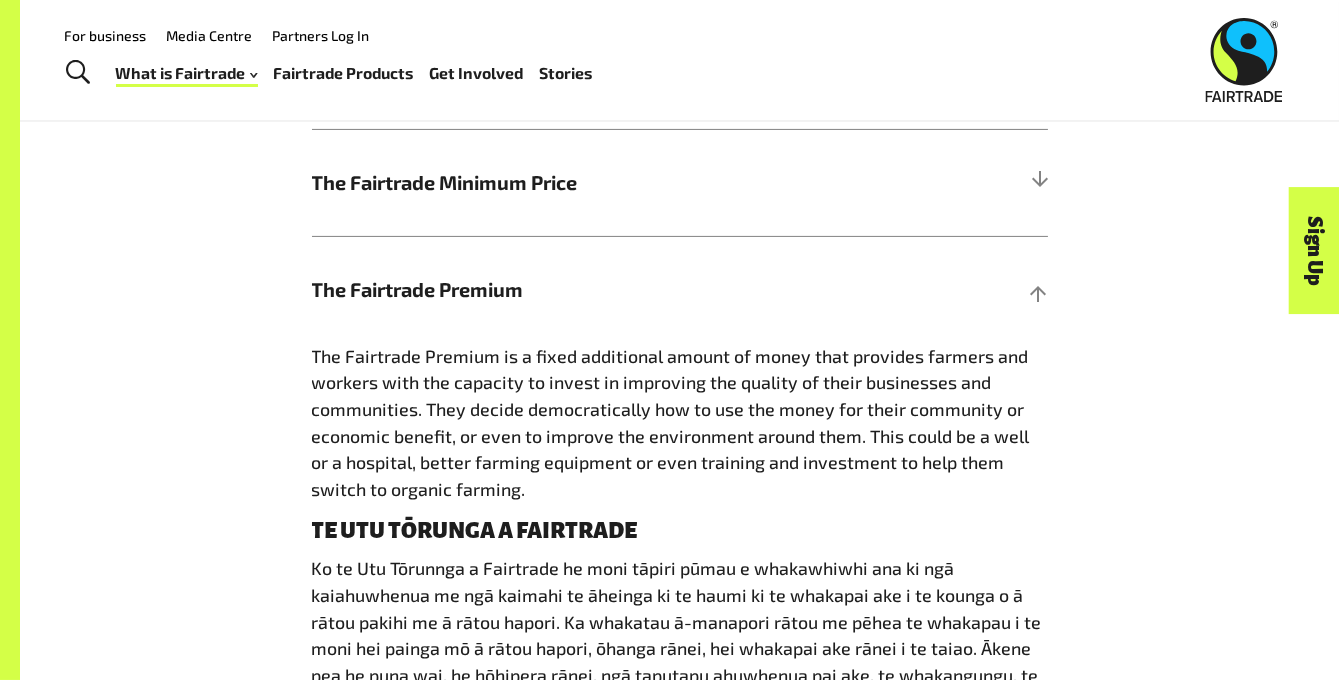 scroll, scrollTop: 1041, scrollLeft: 0, axis: vertical 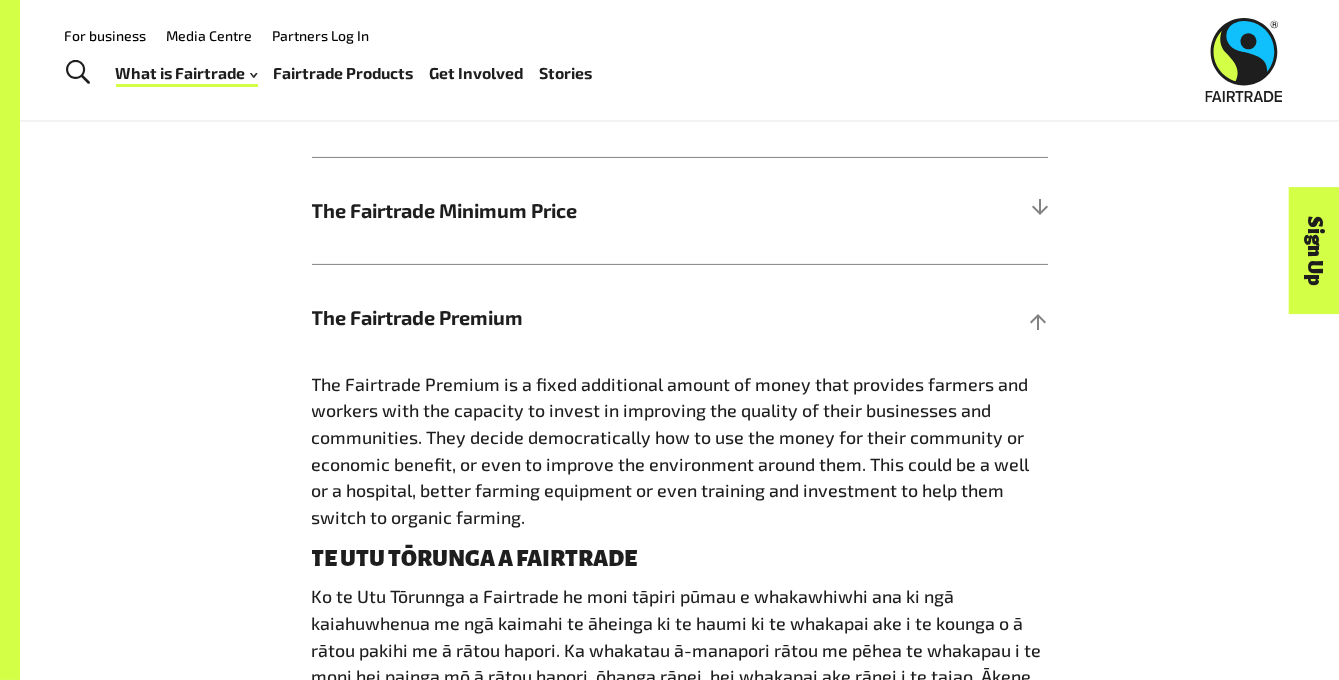 drag, startPoint x: 1105, startPoint y: 352, endPoint x: 1091, endPoint y: 257, distance: 96.02604 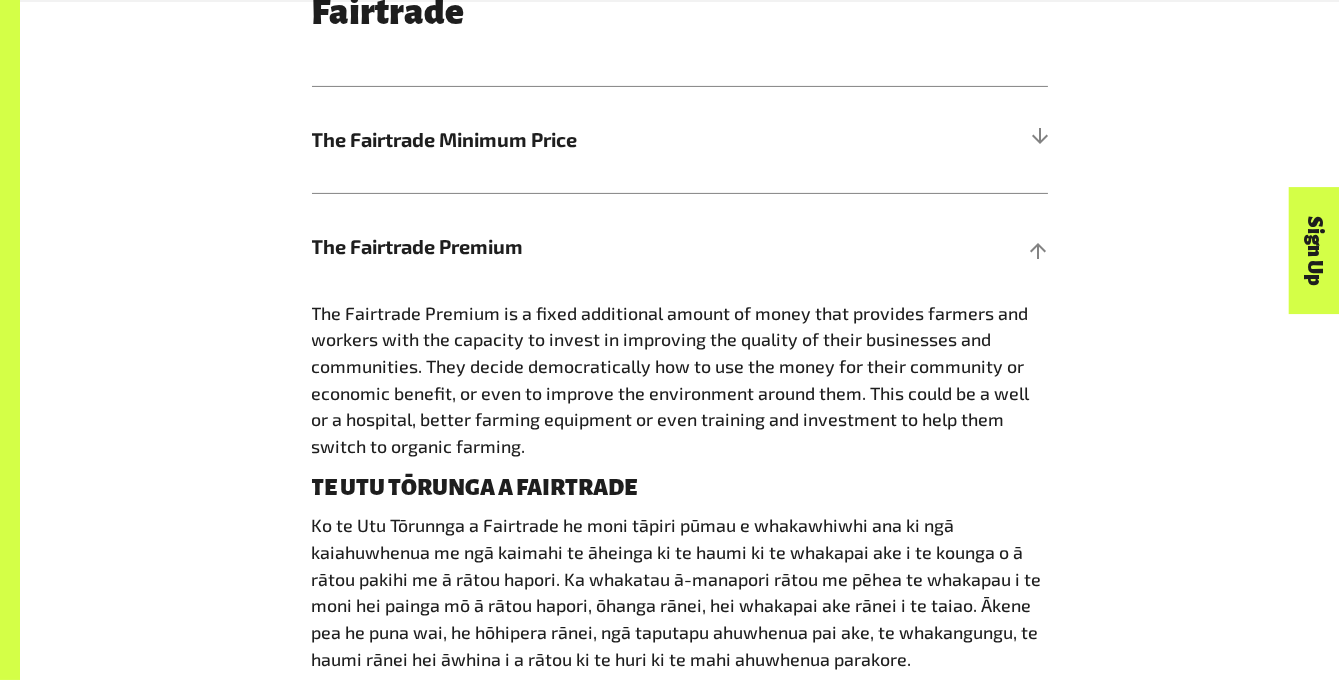 drag, startPoint x: 1145, startPoint y: 409, endPoint x: 1133, endPoint y: 450, distance: 42.72002 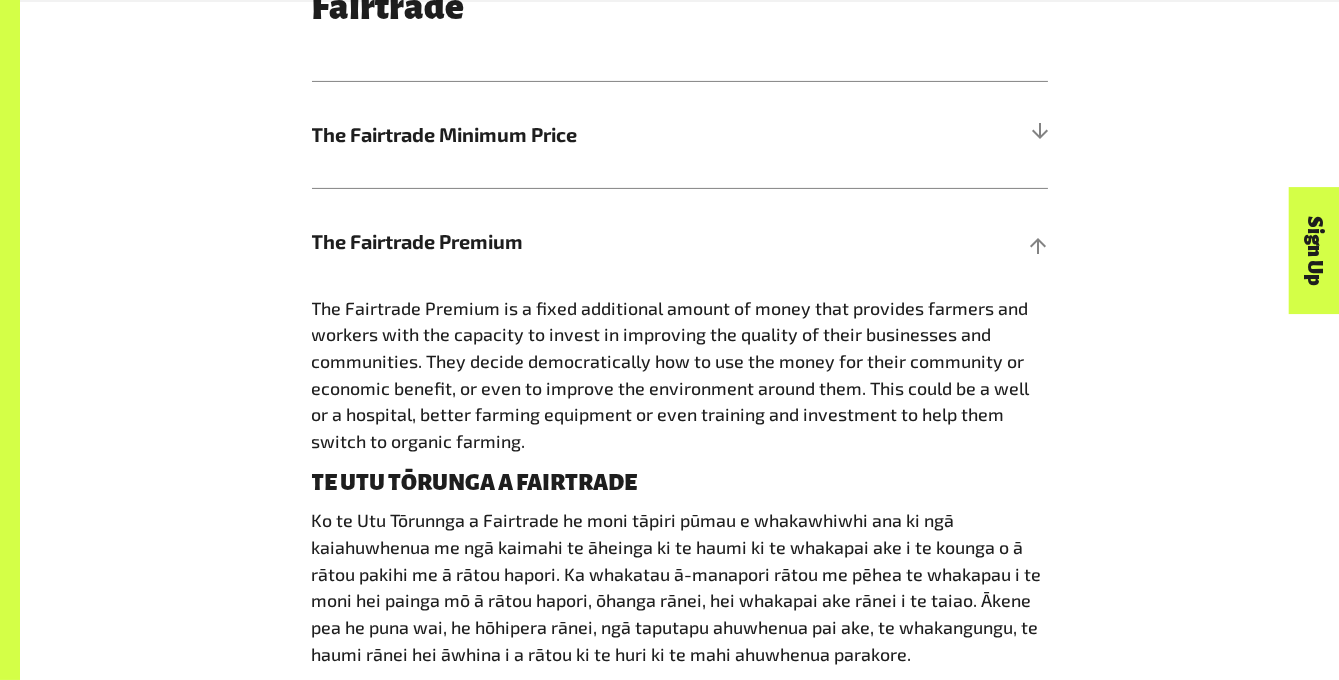drag, startPoint x: 1132, startPoint y: 127, endPoint x: 1123, endPoint y: 142, distance: 17.492855 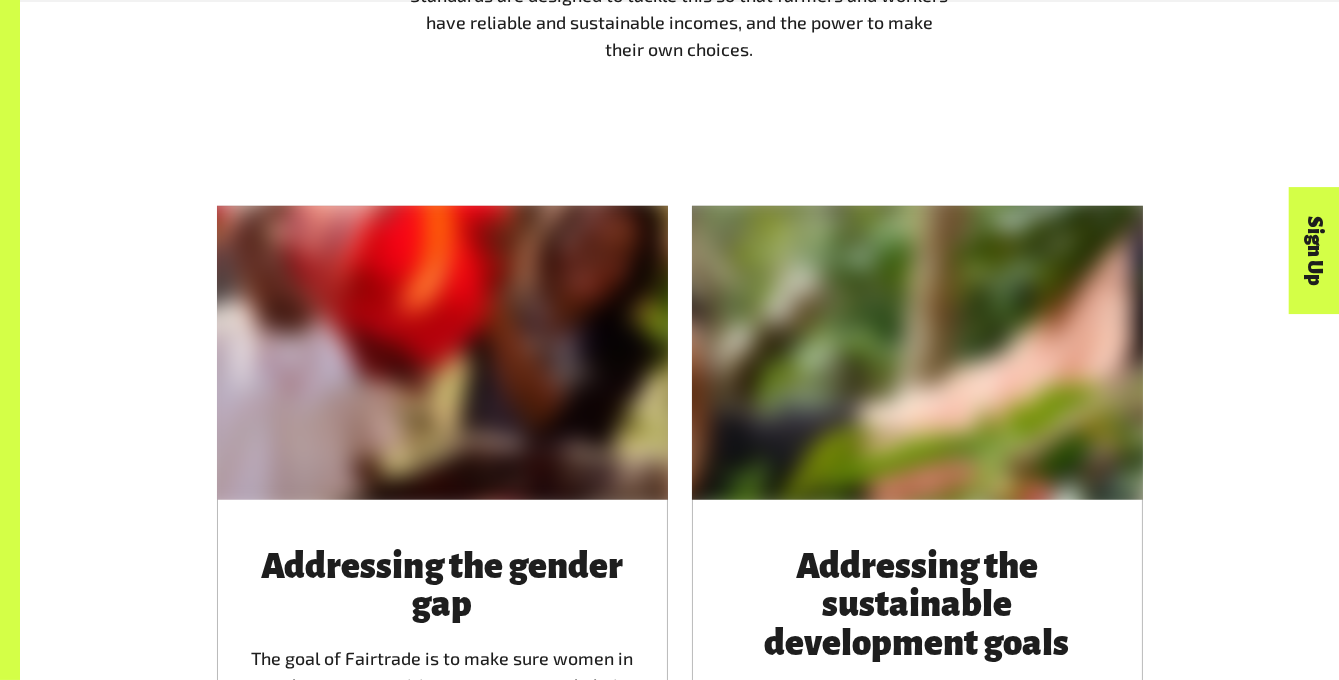 scroll, scrollTop: 2849, scrollLeft: 0, axis: vertical 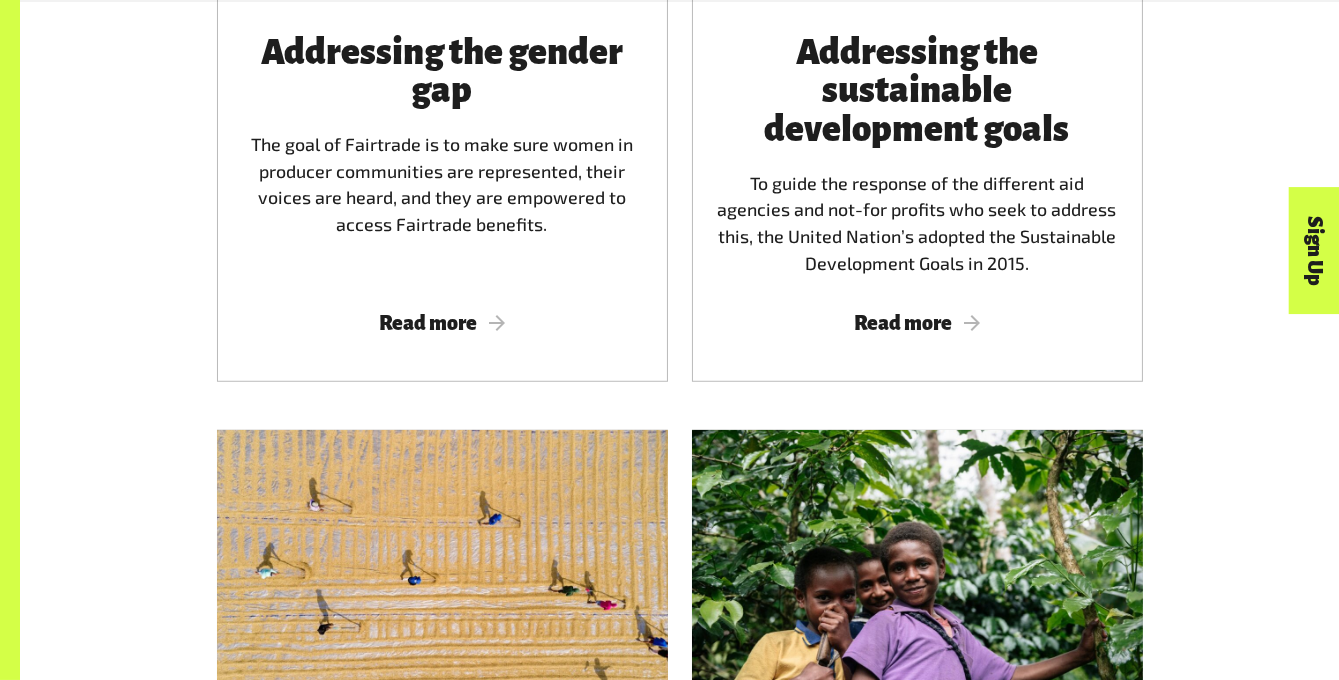 drag, startPoint x: 1257, startPoint y: 449, endPoint x: 1255, endPoint y: 420, distance: 29.068884 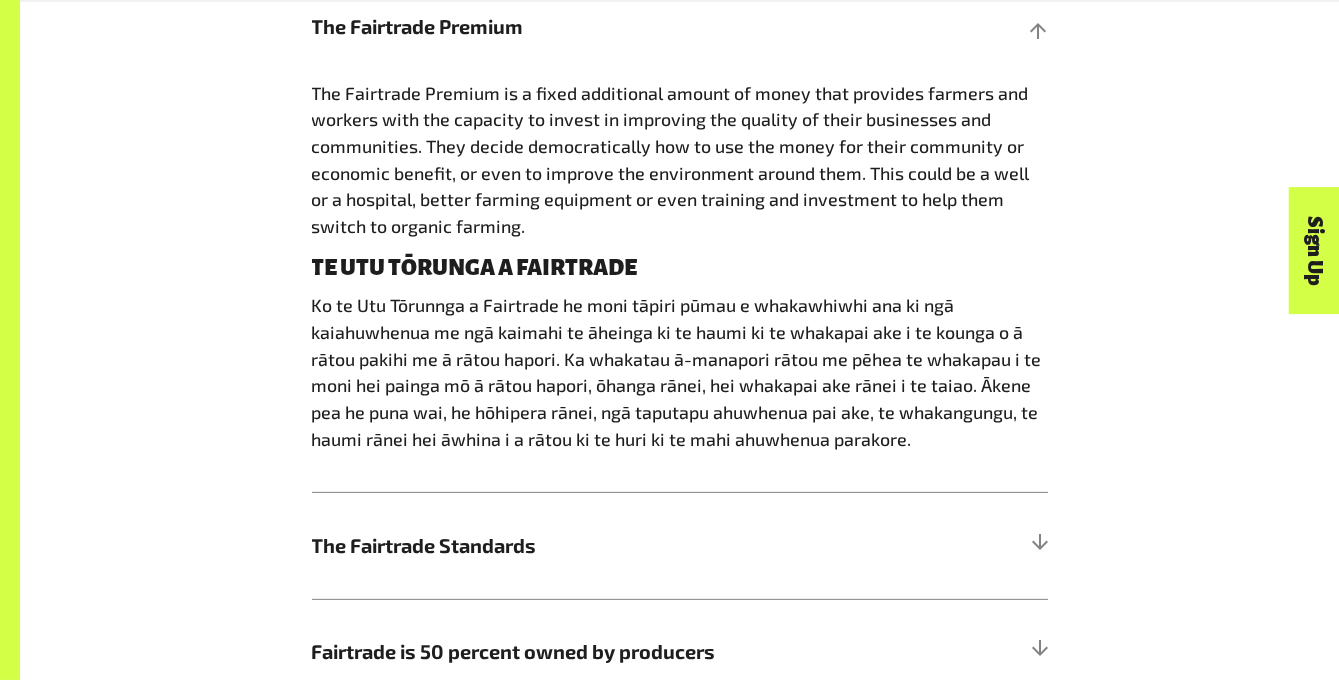 scroll, scrollTop: 1349, scrollLeft: 0, axis: vertical 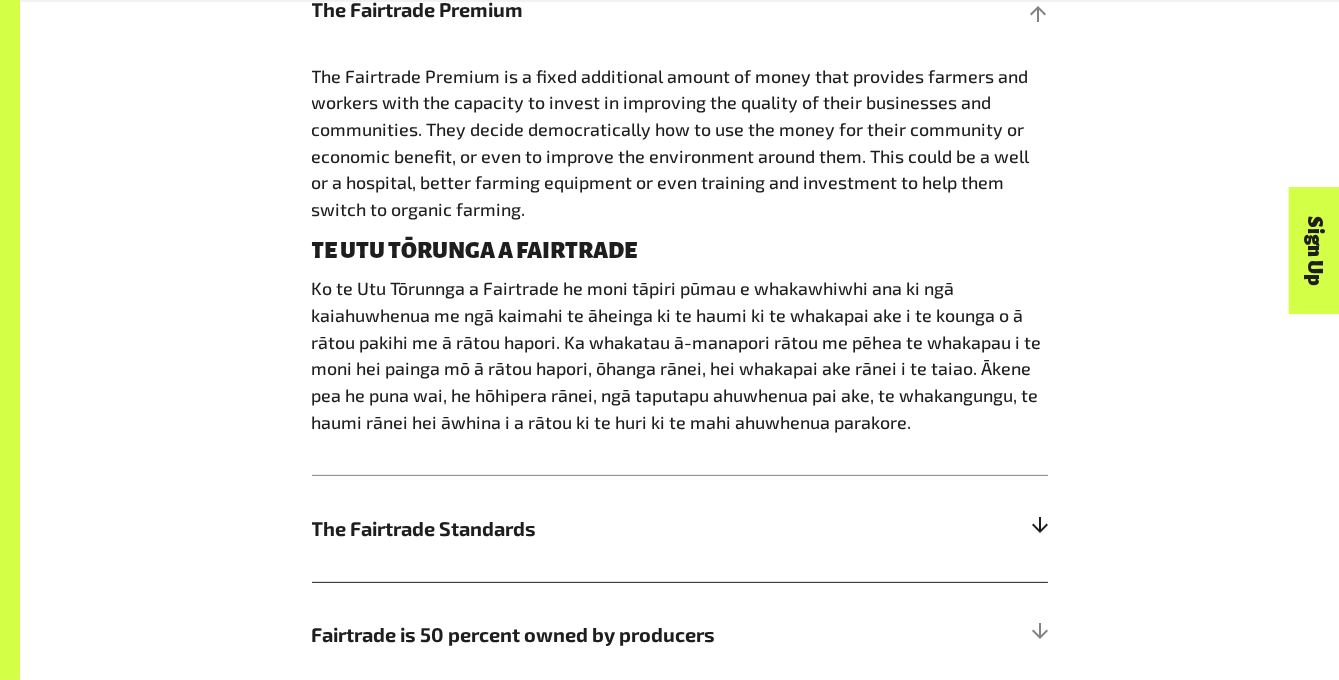 click on "The Fairtrade Standards" at bounding box center (680, 528) 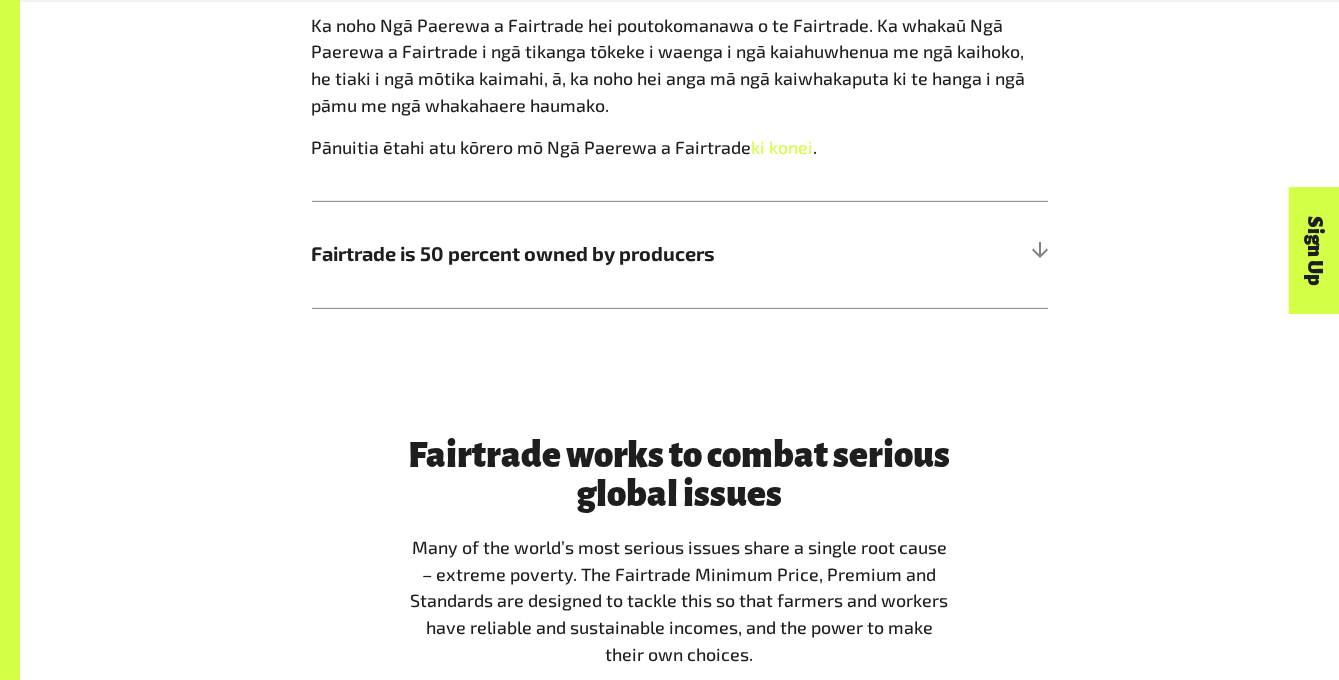 scroll, scrollTop: 1685, scrollLeft: 0, axis: vertical 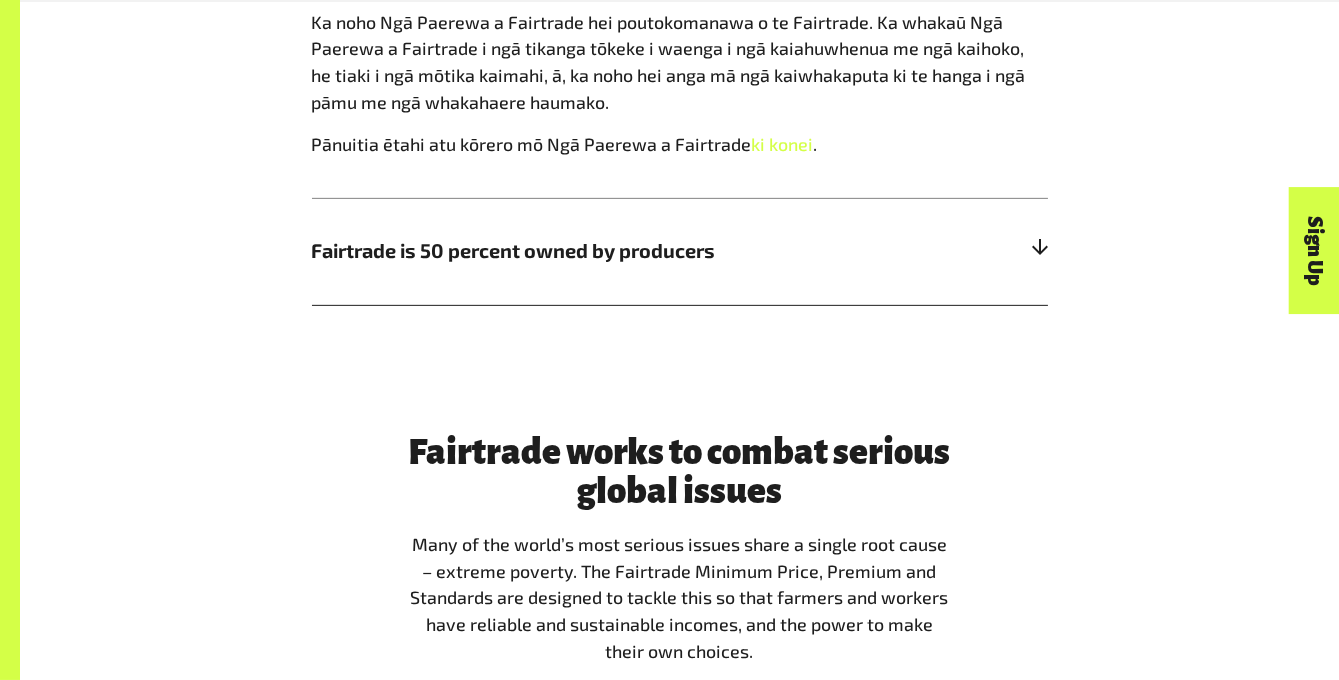 drag, startPoint x: 799, startPoint y: 279, endPoint x: 813, endPoint y: 311, distance: 34.928497 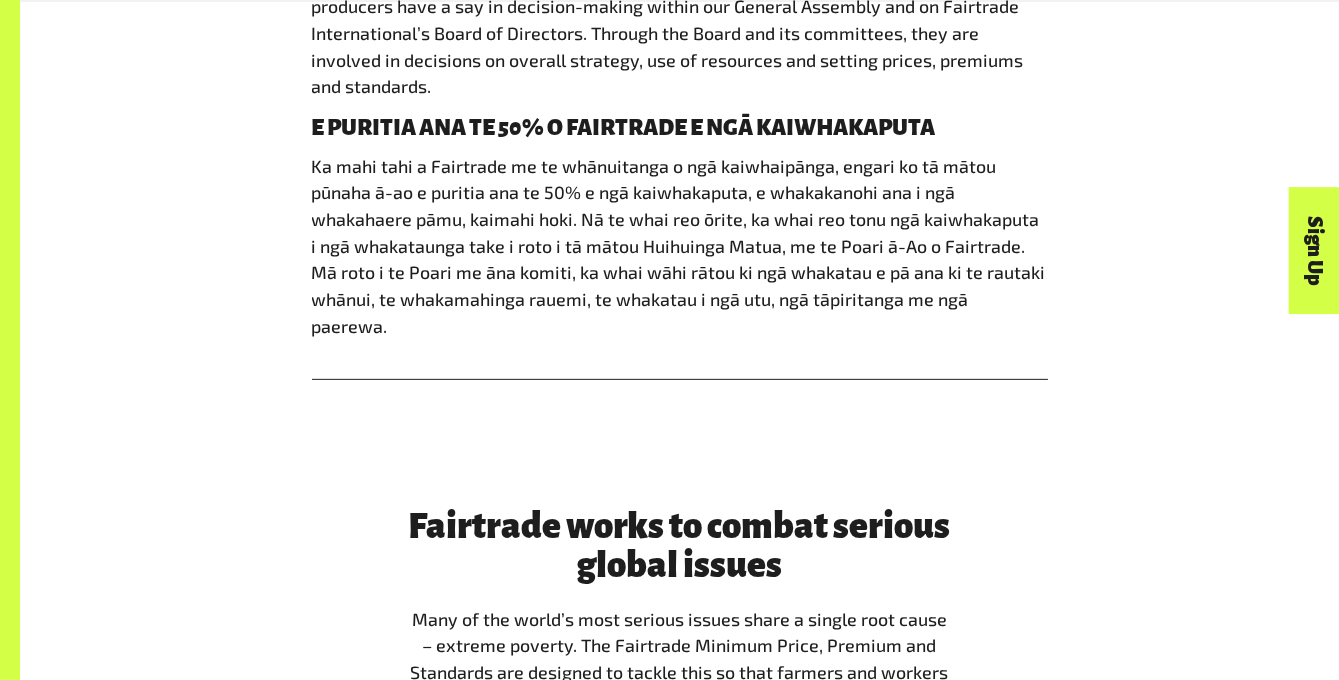 drag, startPoint x: 796, startPoint y: 378, endPoint x: 789, endPoint y: 341, distance: 37.65634 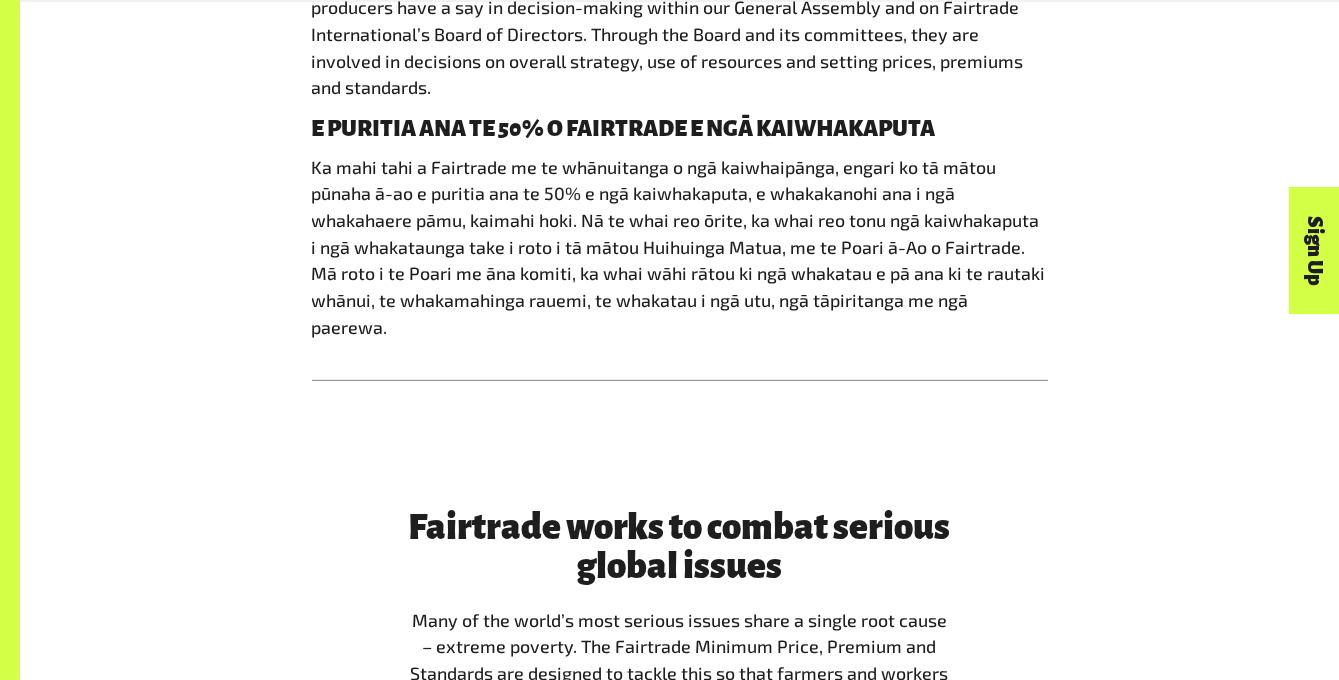 drag, startPoint x: 1077, startPoint y: 438, endPoint x: 1087, endPoint y: 362, distance: 76.655075 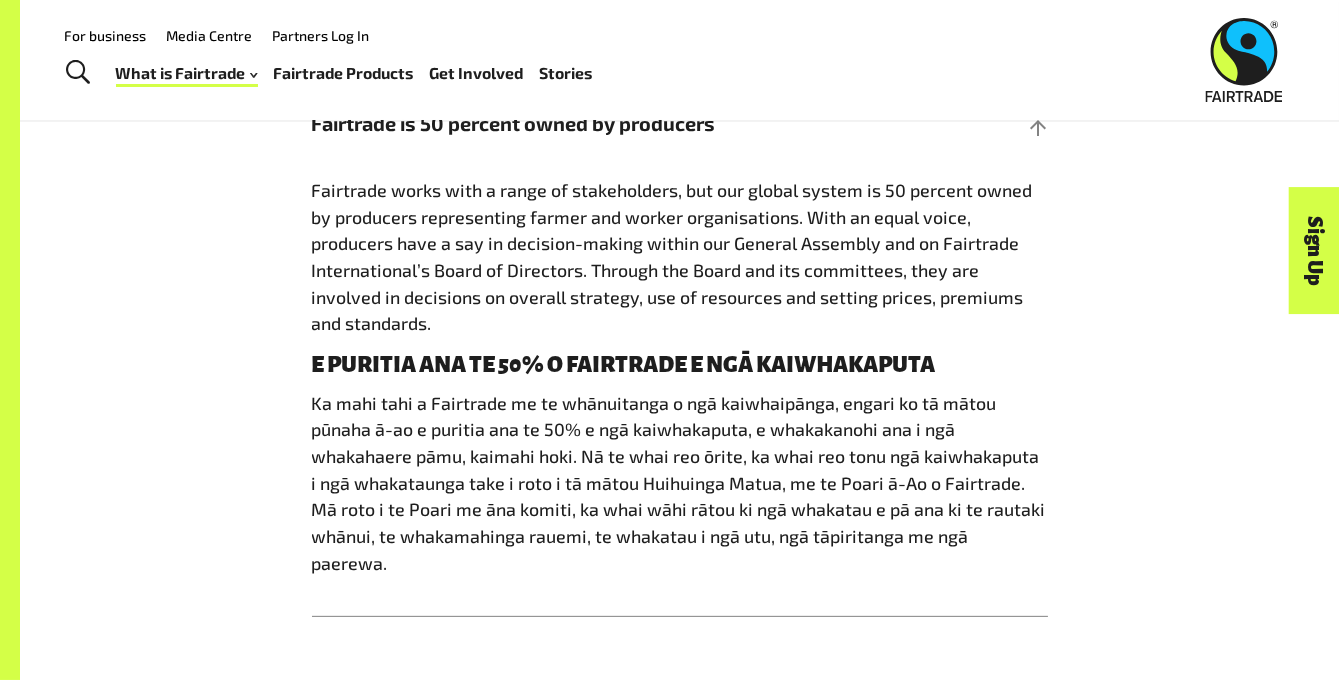 drag, startPoint x: 1111, startPoint y: 408, endPoint x: 1121, endPoint y: 366, distance: 43.174065 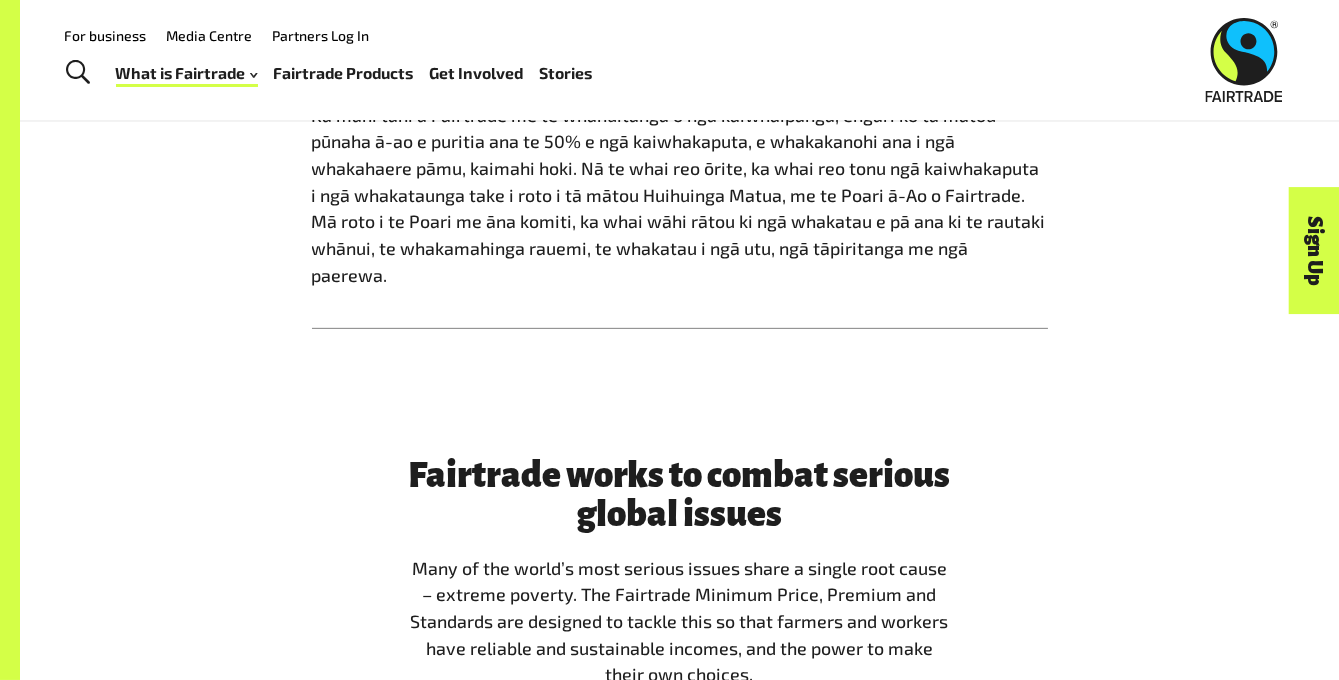 scroll, scrollTop: 1664, scrollLeft: 0, axis: vertical 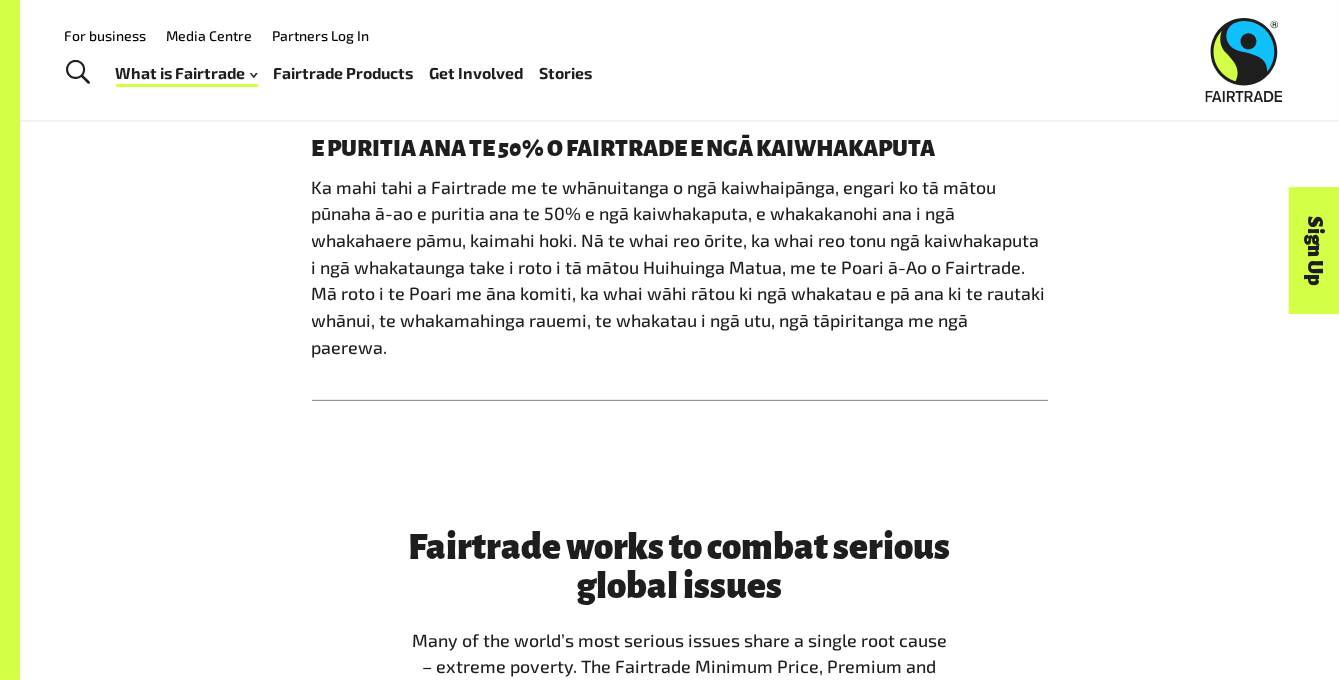 drag, startPoint x: 1165, startPoint y: 205, endPoint x: 1174, endPoint y: 195, distance: 13.453624 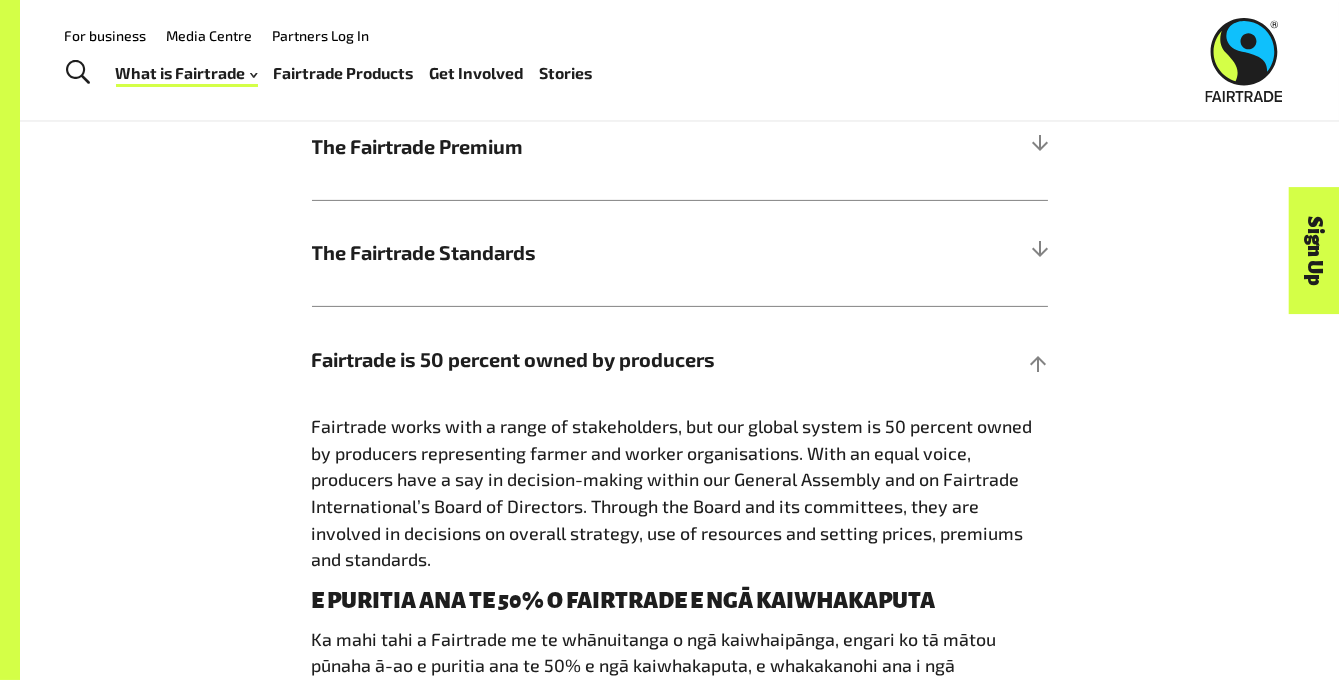 scroll, scrollTop: 1197, scrollLeft: 0, axis: vertical 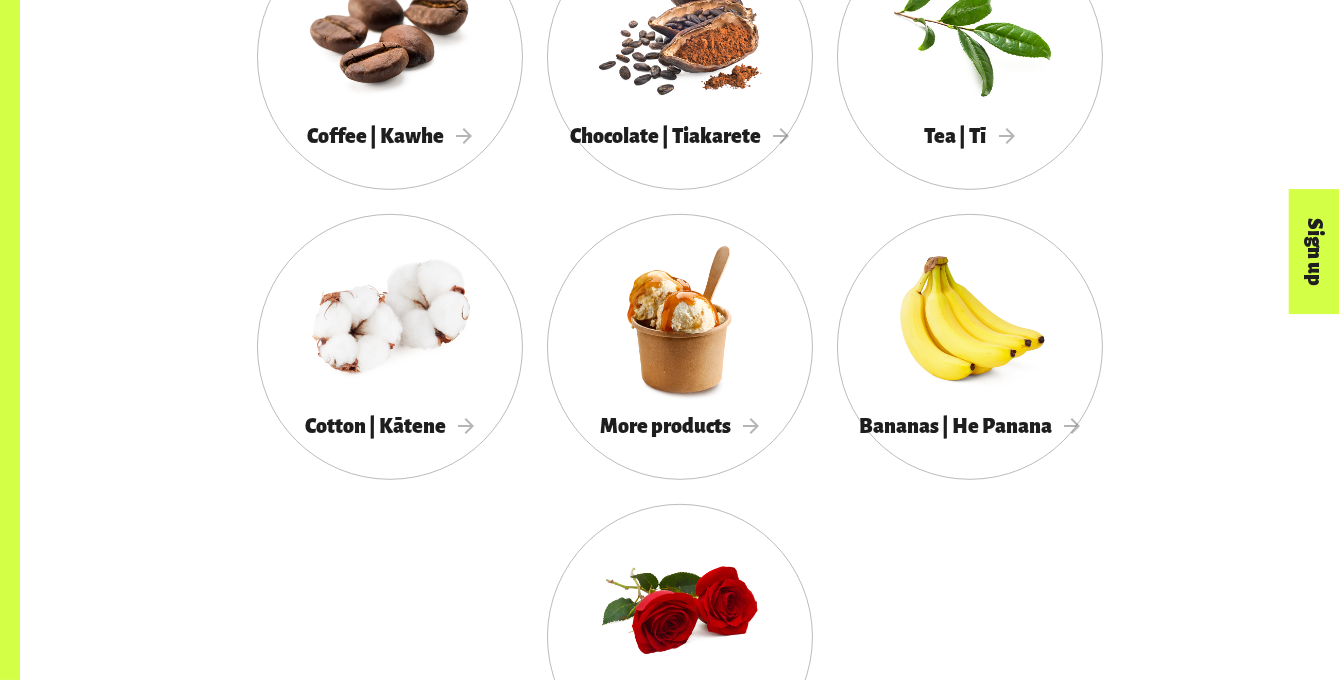 drag, startPoint x: 743, startPoint y: 342, endPoint x: 834, endPoint y: 316, distance: 94.641426 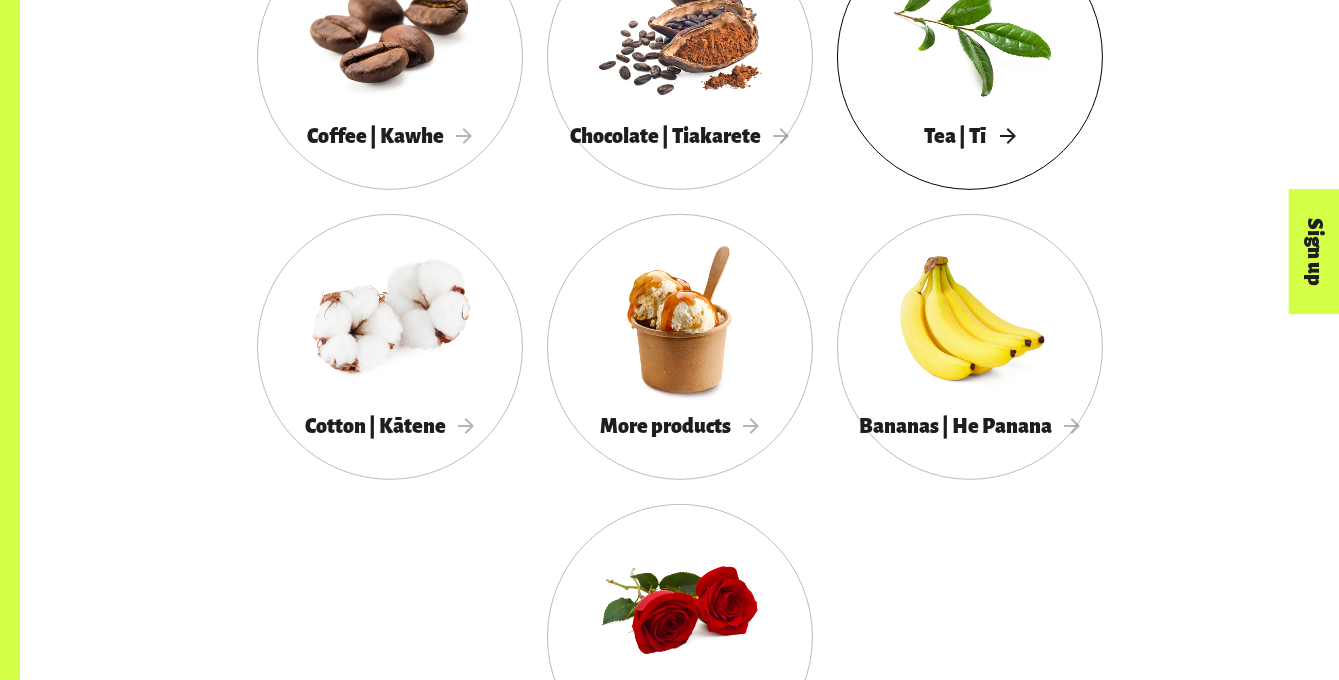 click at bounding box center [970, 29] 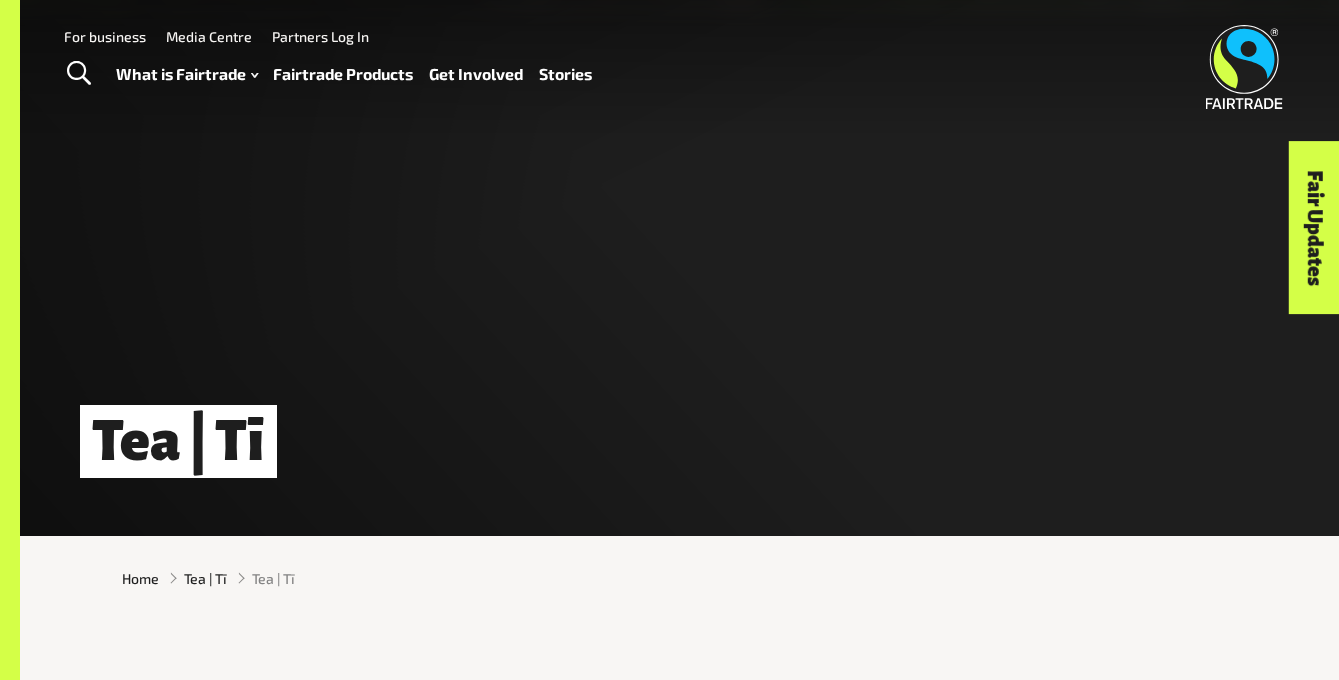 scroll, scrollTop: 0, scrollLeft: 0, axis: both 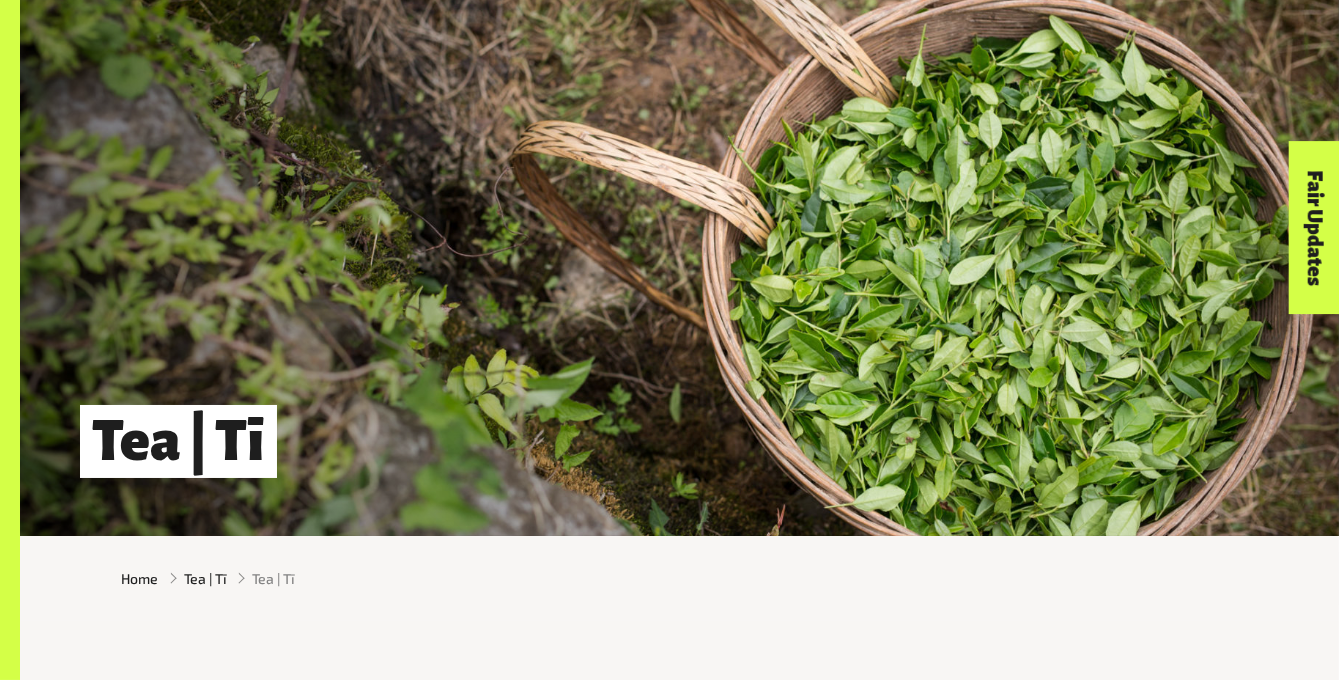 drag, startPoint x: 733, startPoint y: 476, endPoint x: 791, endPoint y: 347, distance: 141.43903 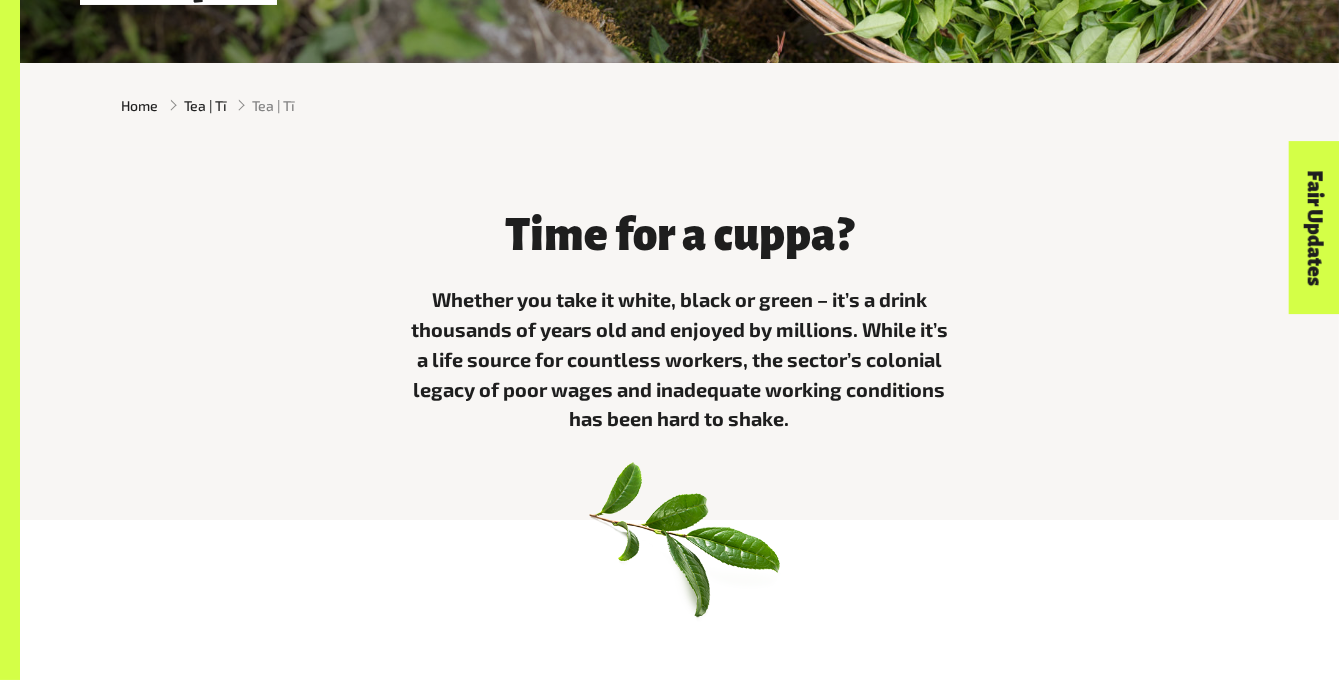 scroll, scrollTop: 476, scrollLeft: 0, axis: vertical 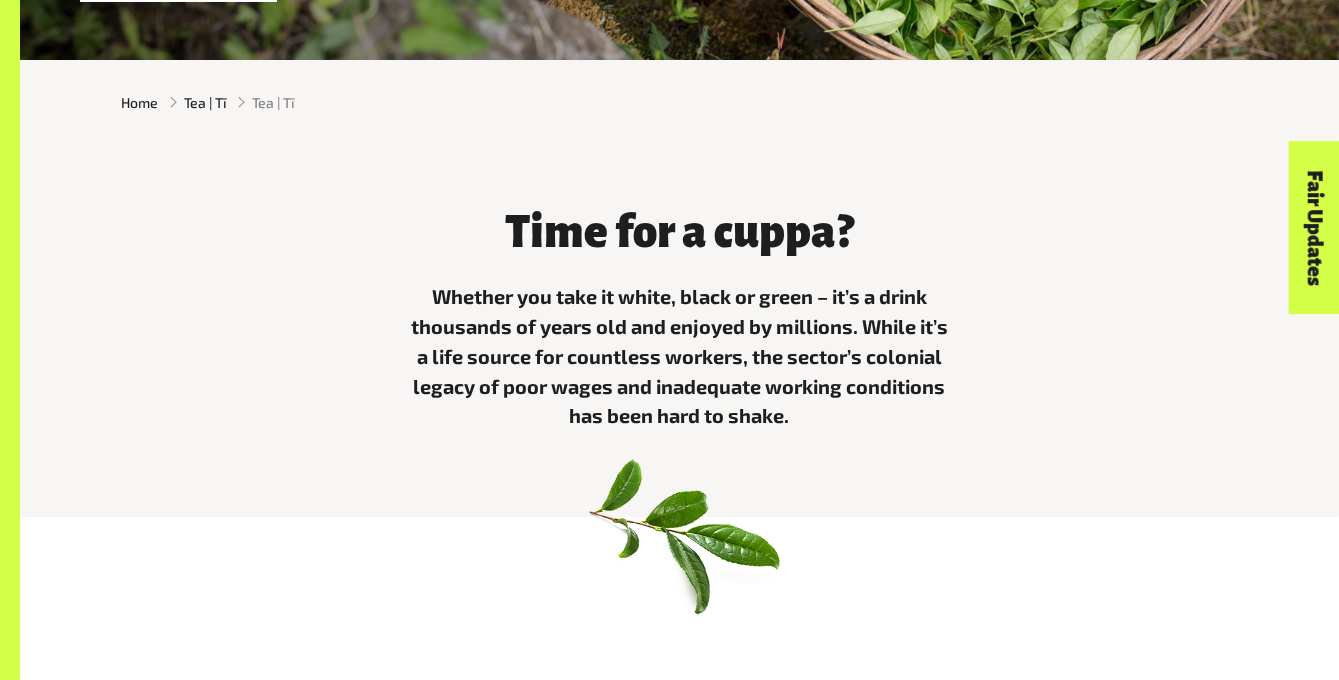 drag, startPoint x: 815, startPoint y: 471, endPoint x: 836, endPoint y: 461, distance: 23.259407 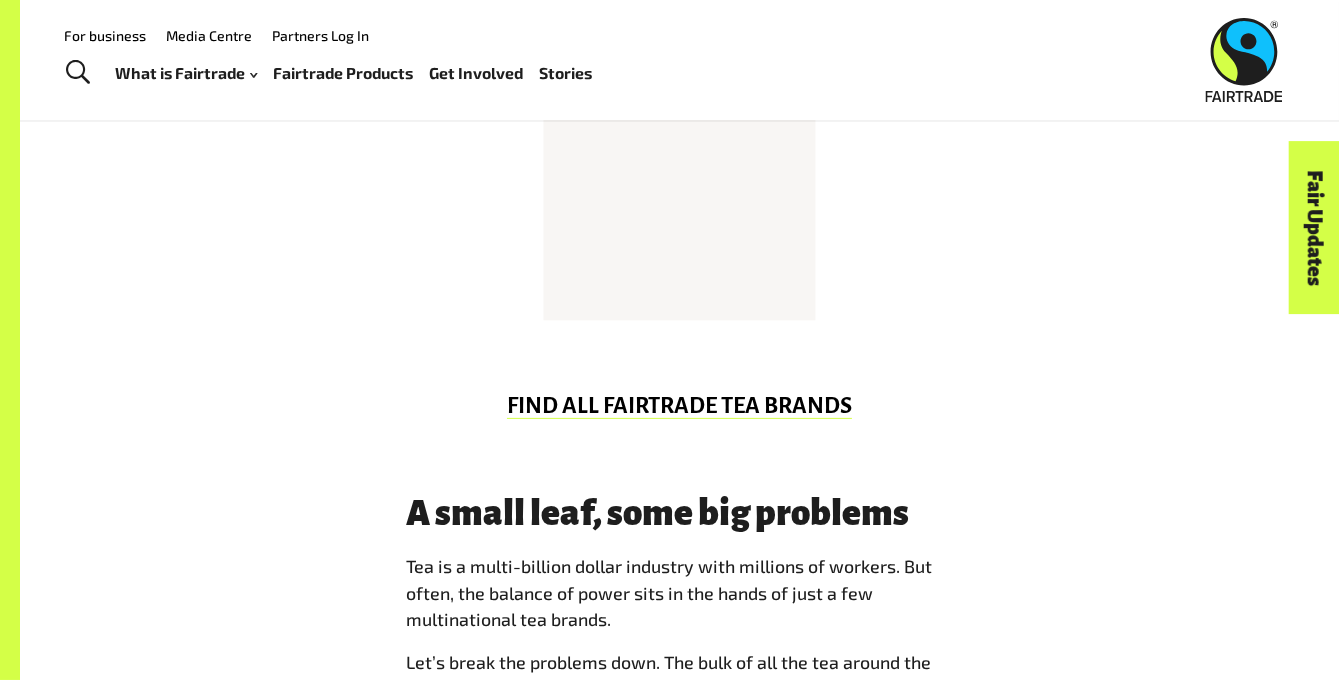 drag, startPoint x: 825, startPoint y: 283, endPoint x: 750, endPoint y: 266, distance: 76.902534 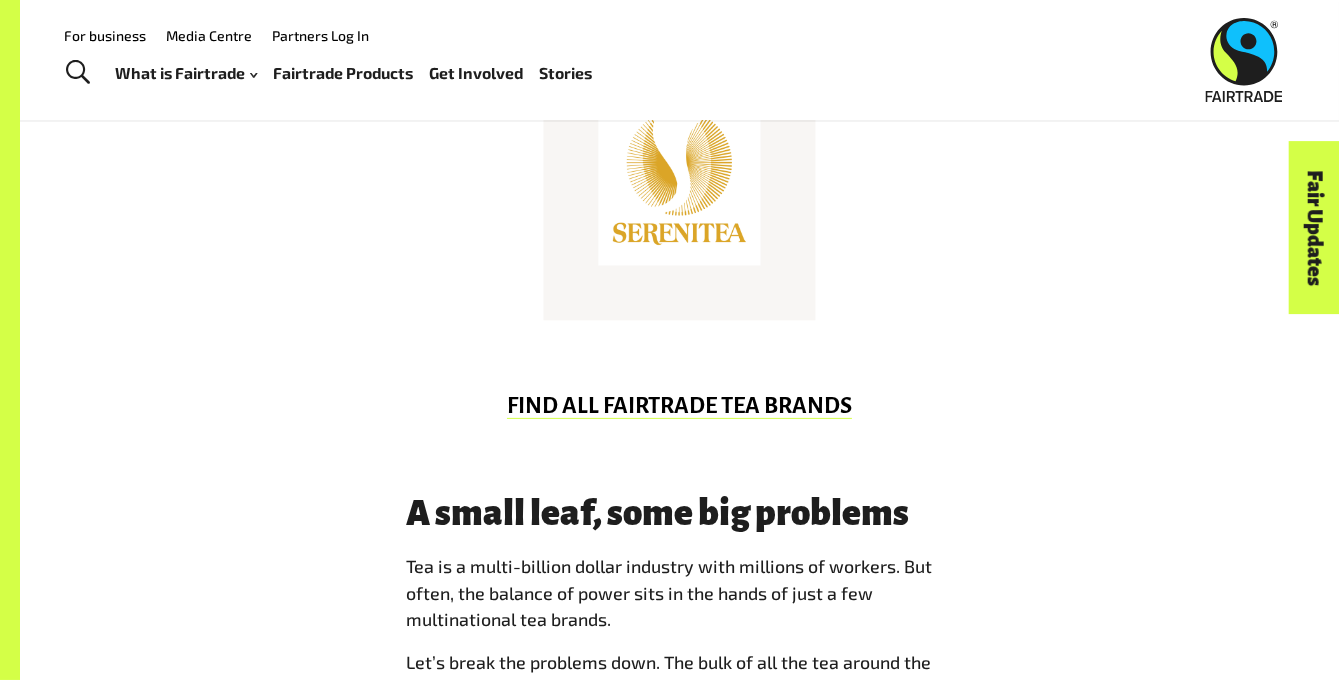 scroll, scrollTop: 1127, scrollLeft: 0, axis: vertical 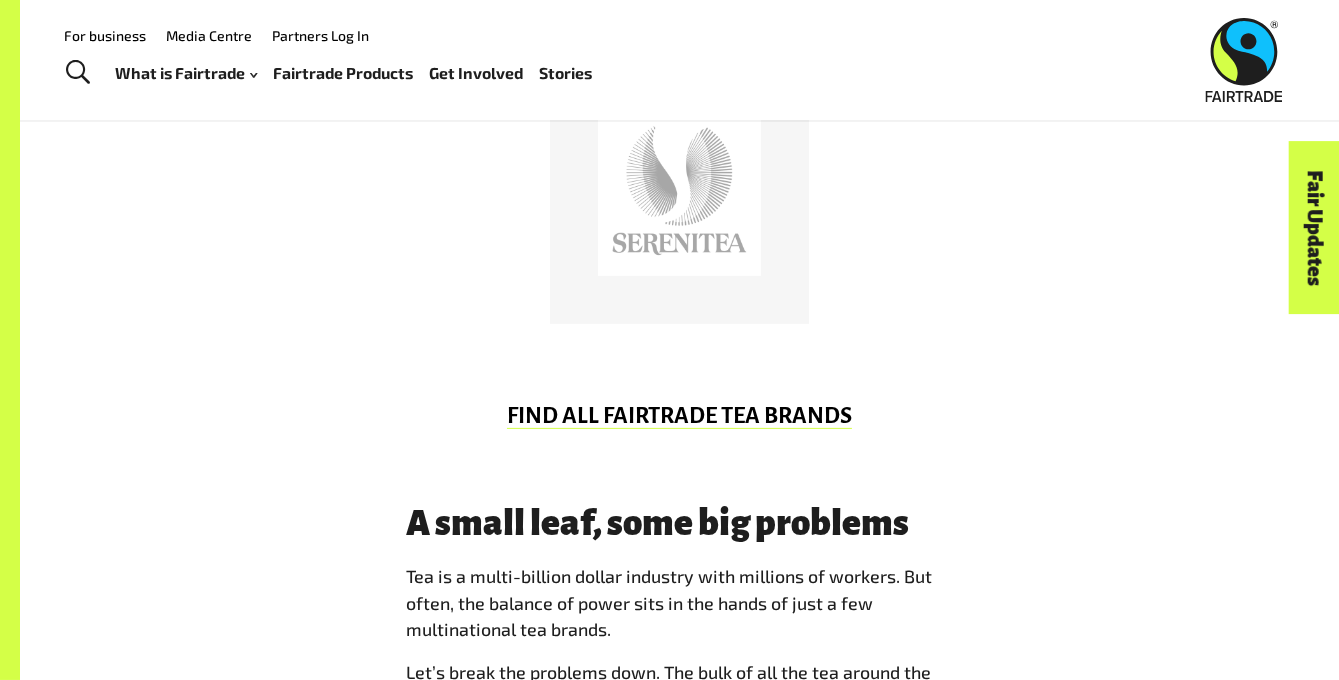 drag, startPoint x: 750, startPoint y: 266, endPoint x: 444, endPoint y: 279, distance: 306.27603 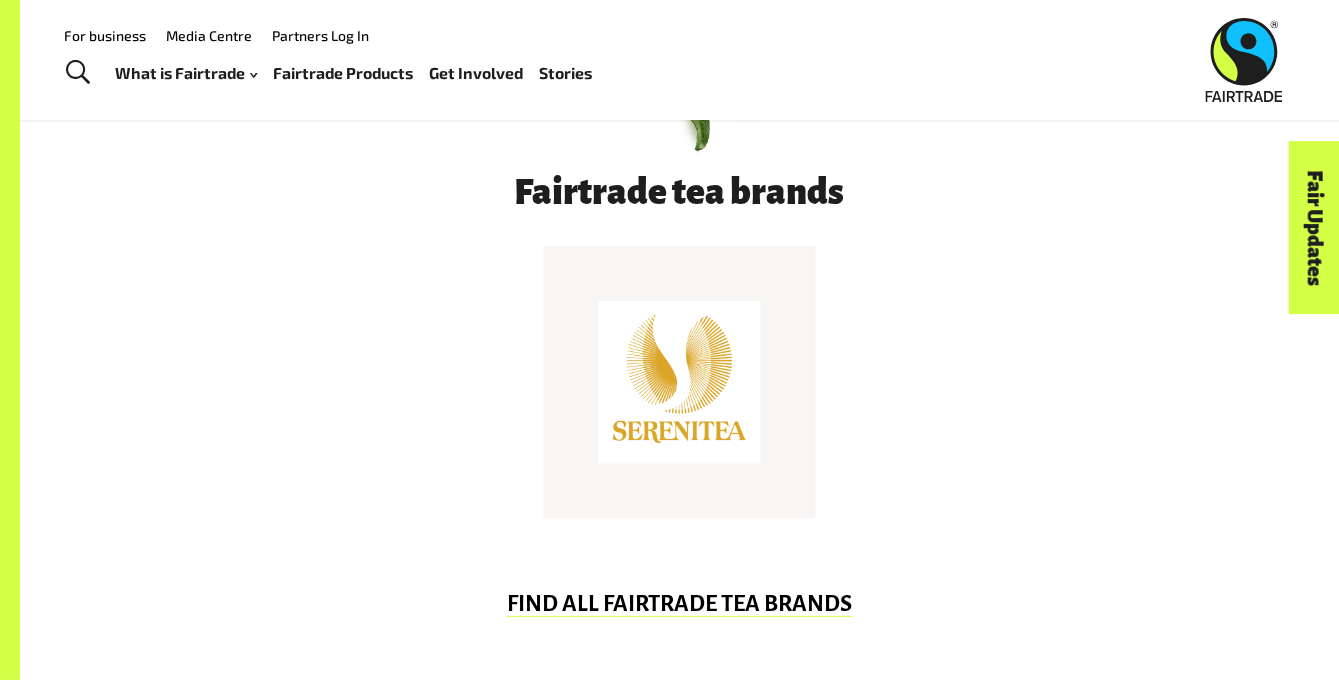 drag, startPoint x: 656, startPoint y: 479, endPoint x: 725, endPoint y: 461, distance: 71.30919 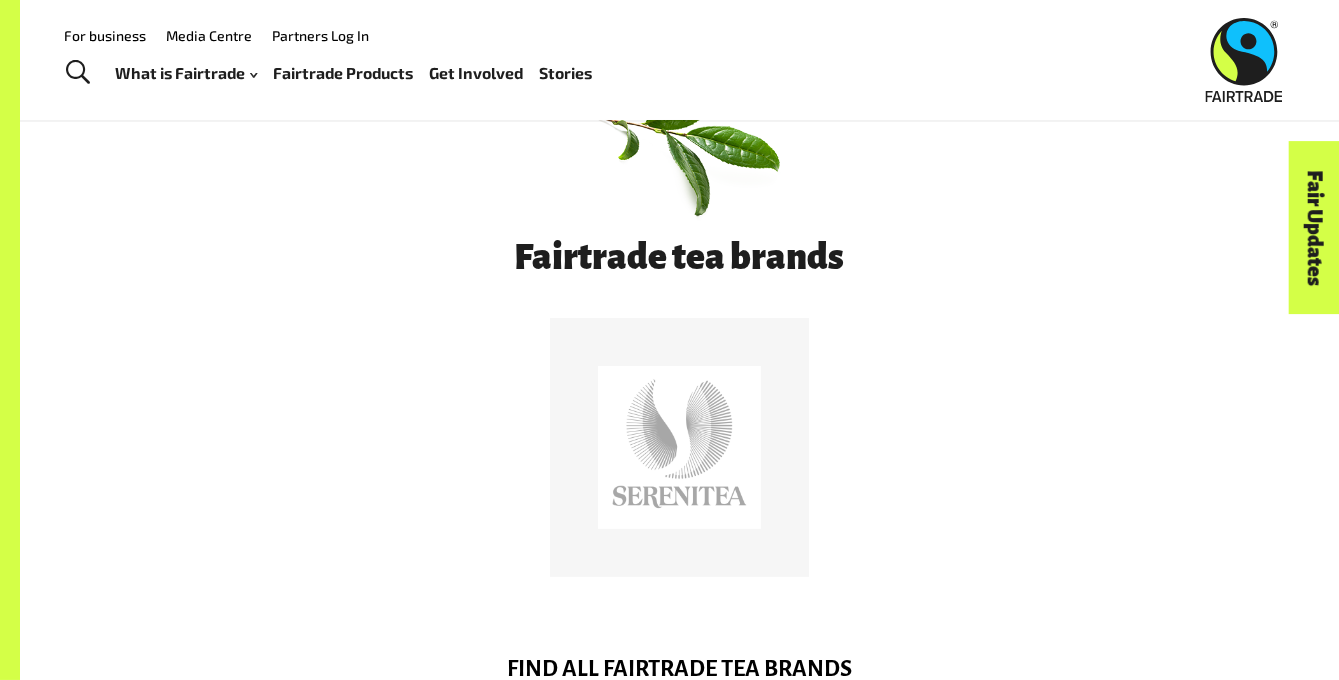 scroll, scrollTop: 0, scrollLeft: 0, axis: both 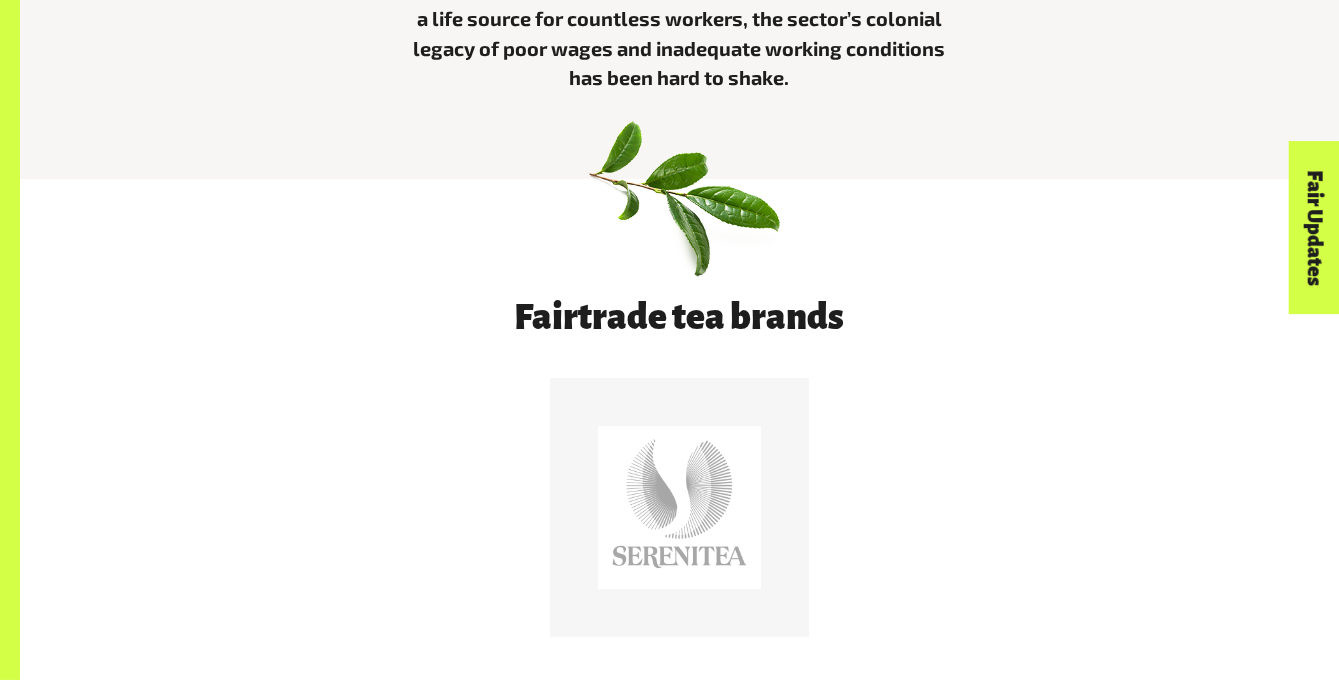 drag, startPoint x: 978, startPoint y: 582, endPoint x: 980, endPoint y: 598, distance: 16.124516 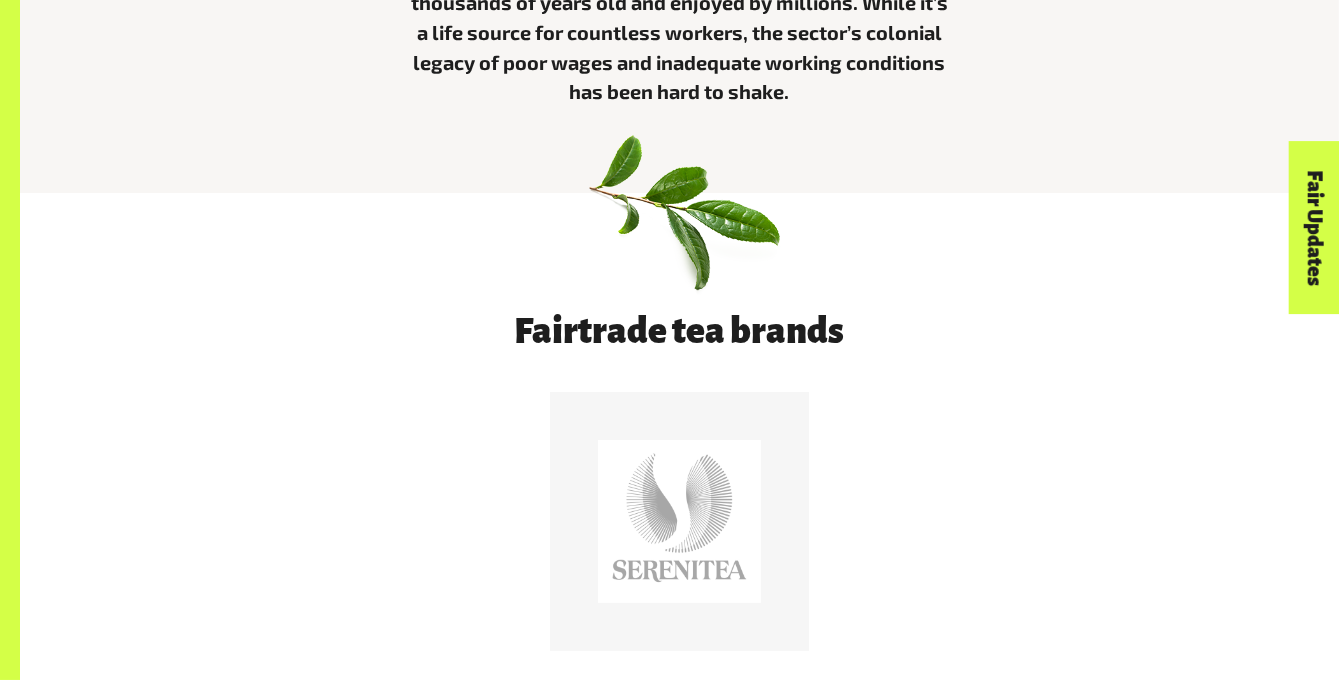 scroll, scrollTop: 795, scrollLeft: 0, axis: vertical 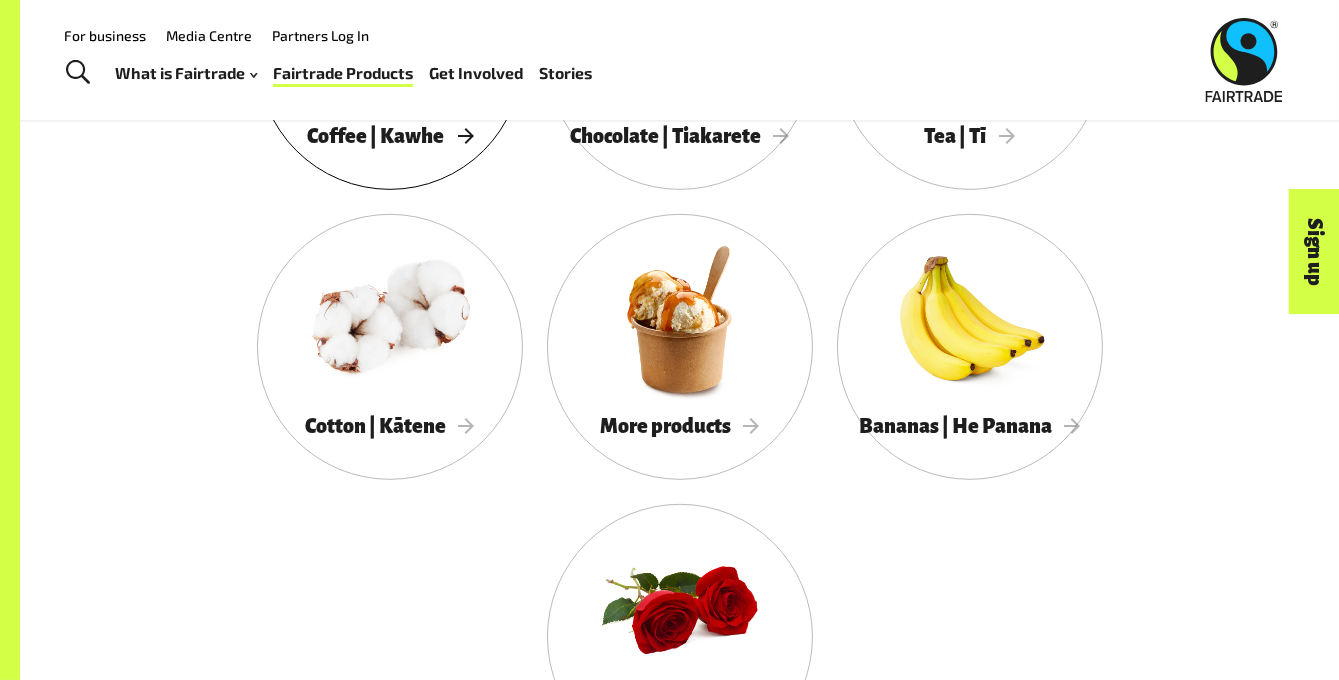 click on "Coffee | Kawhe" at bounding box center (390, 57) 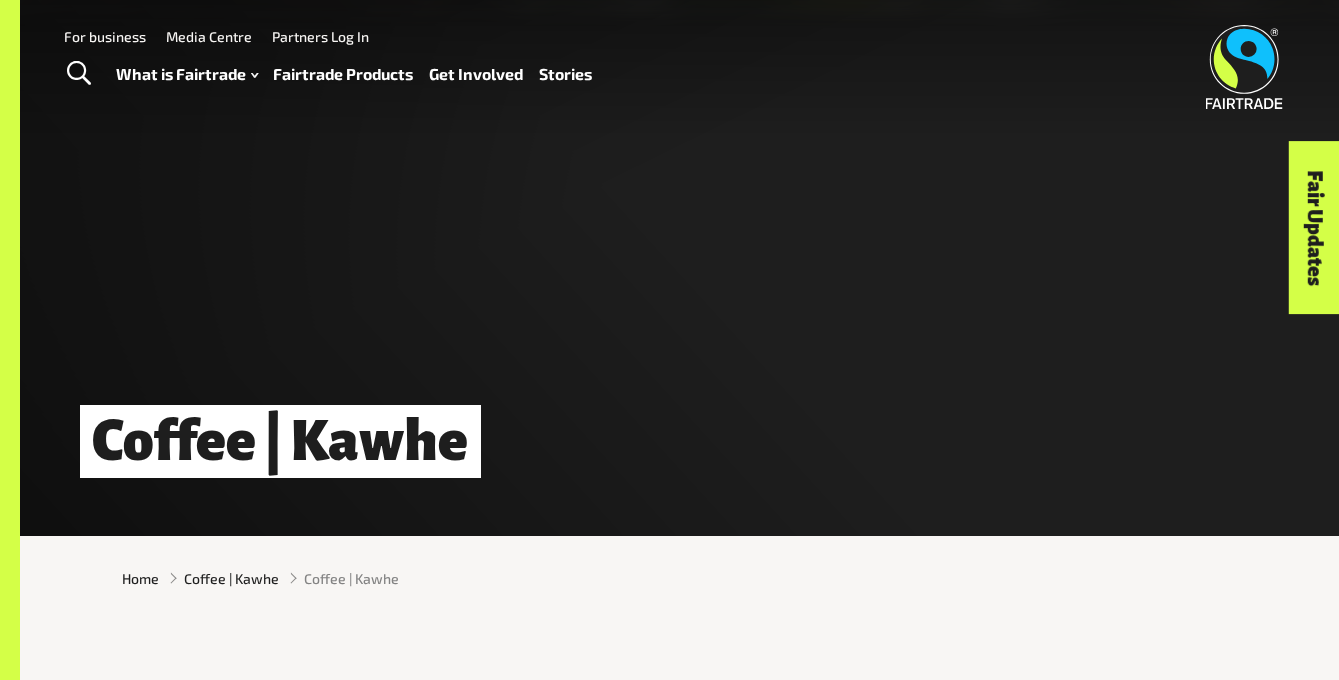 scroll, scrollTop: 0, scrollLeft: 0, axis: both 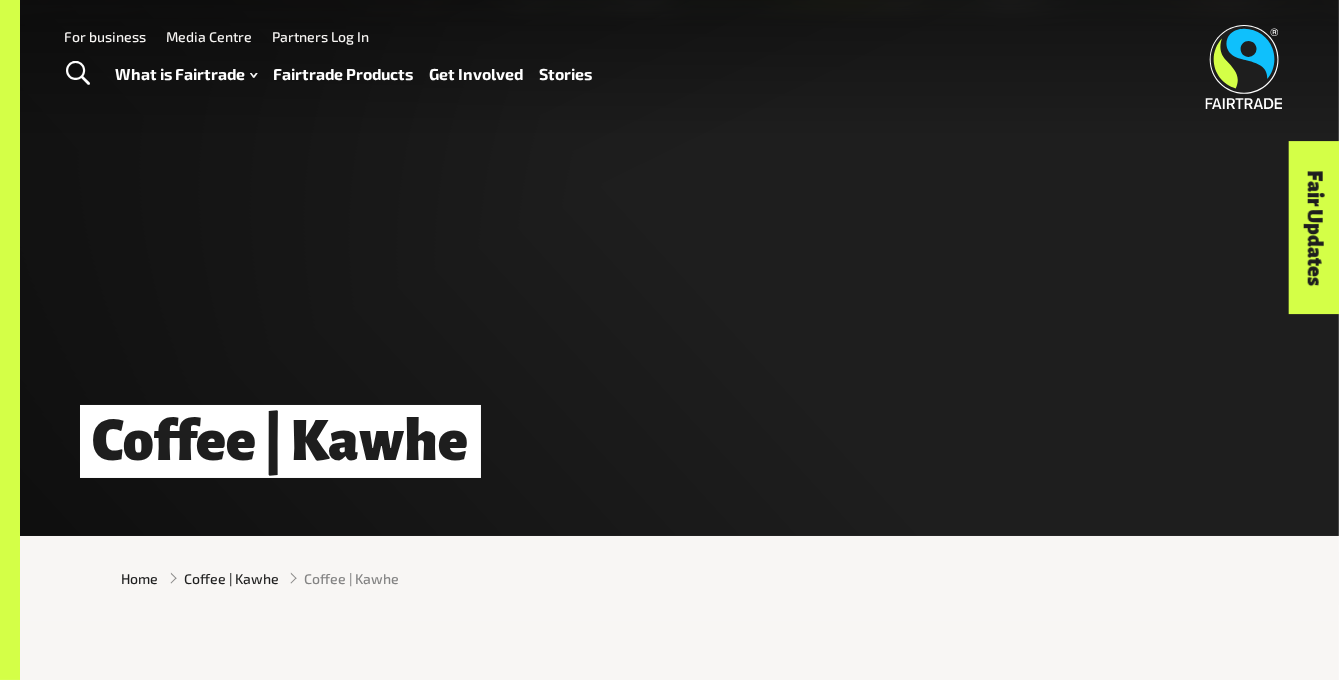 drag, startPoint x: 516, startPoint y: 314, endPoint x: 516, endPoint y: 389, distance: 75 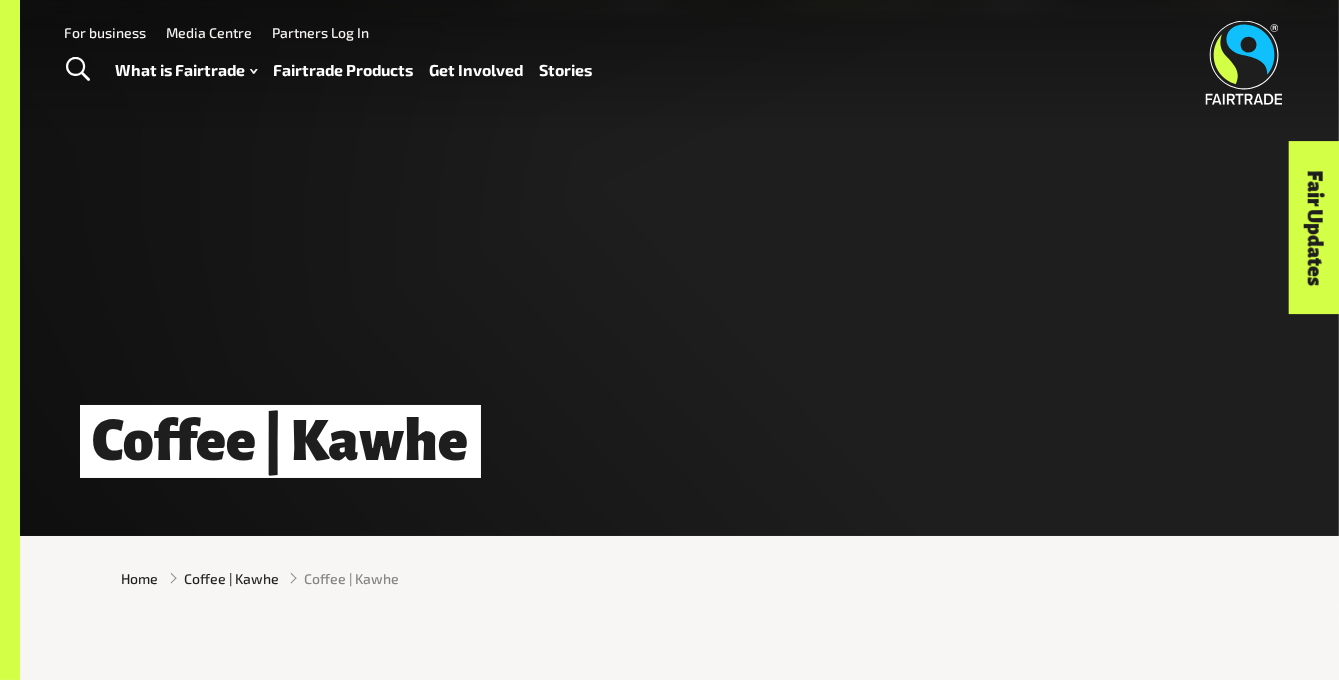 scroll, scrollTop: 4, scrollLeft: 0, axis: vertical 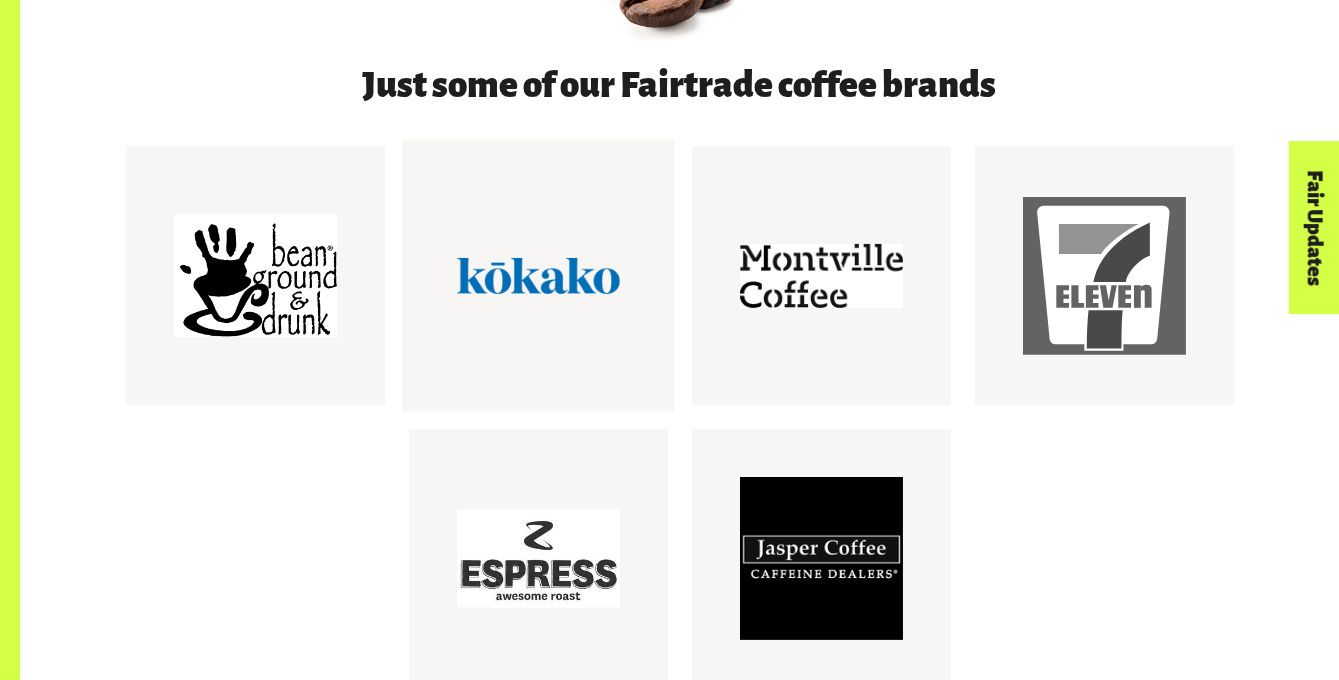 drag, startPoint x: 631, startPoint y: 334, endPoint x: 644, endPoint y: 396, distance: 63.348244 